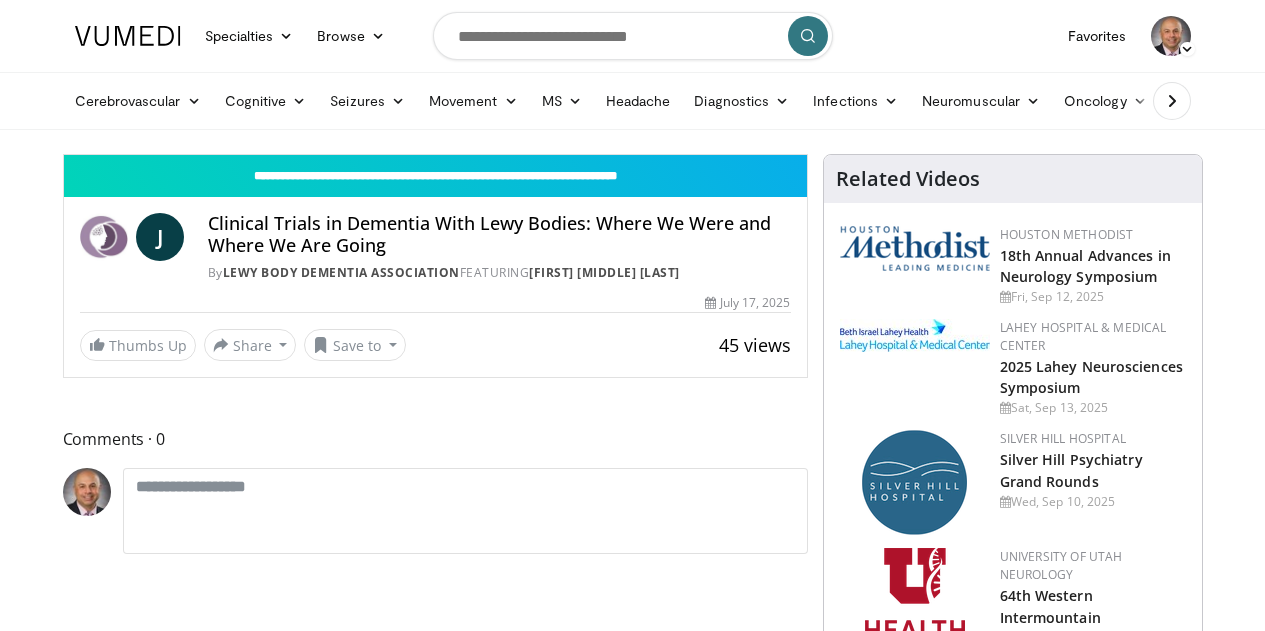 scroll, scrollTop: 0, scrollLeft: 0, axis: both 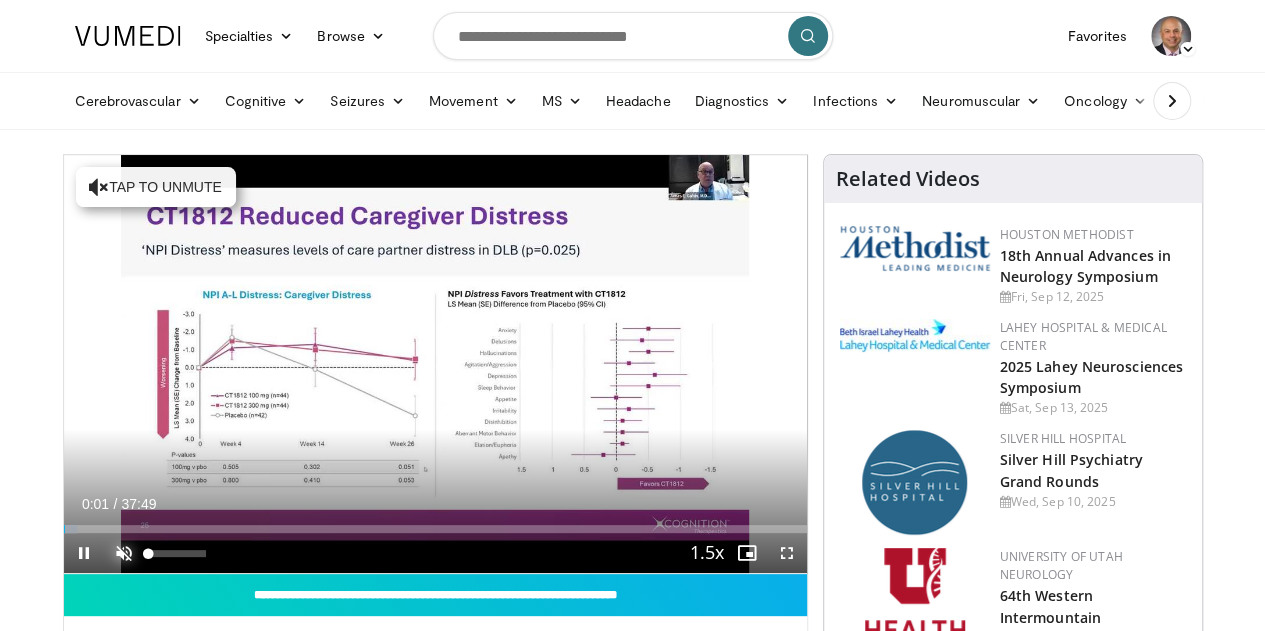 click at bounding box center (124, 553) 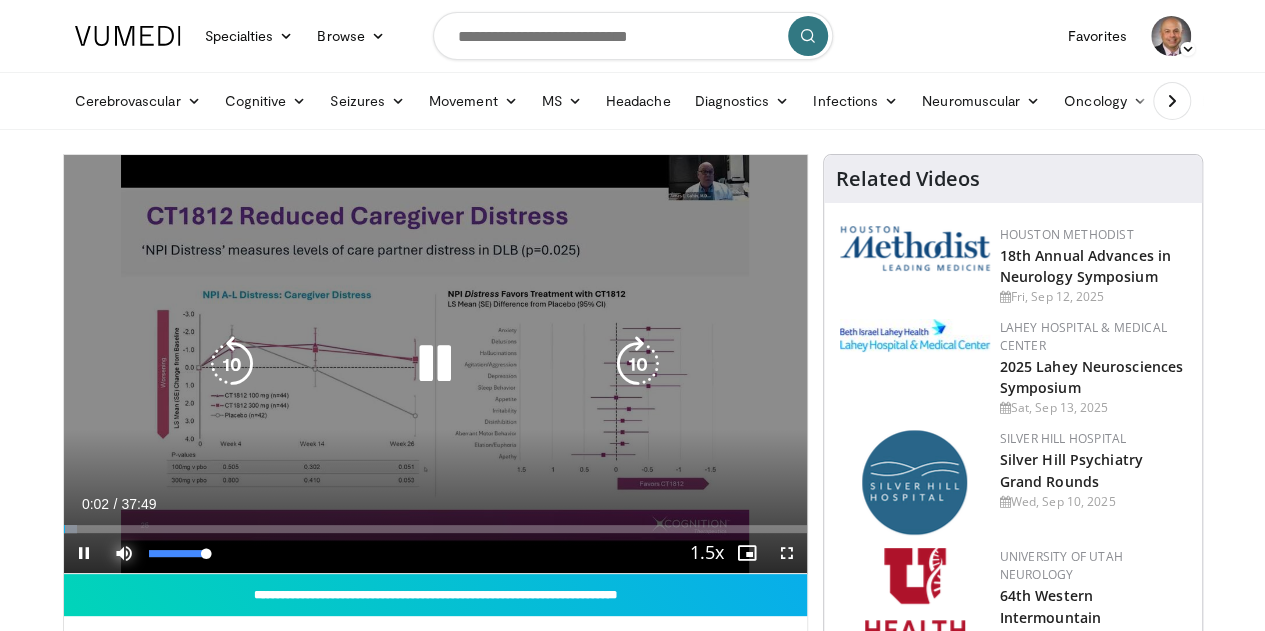 click at bounding box center (124, 553) 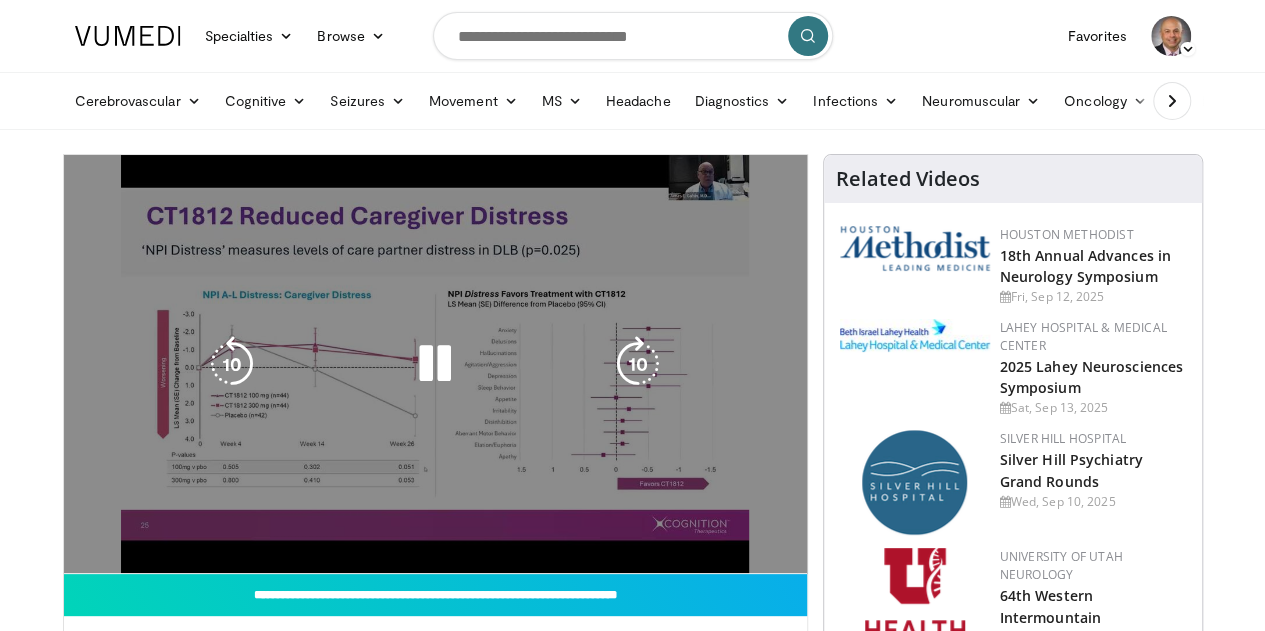 click on "**********" at bounding box center [435, 364] 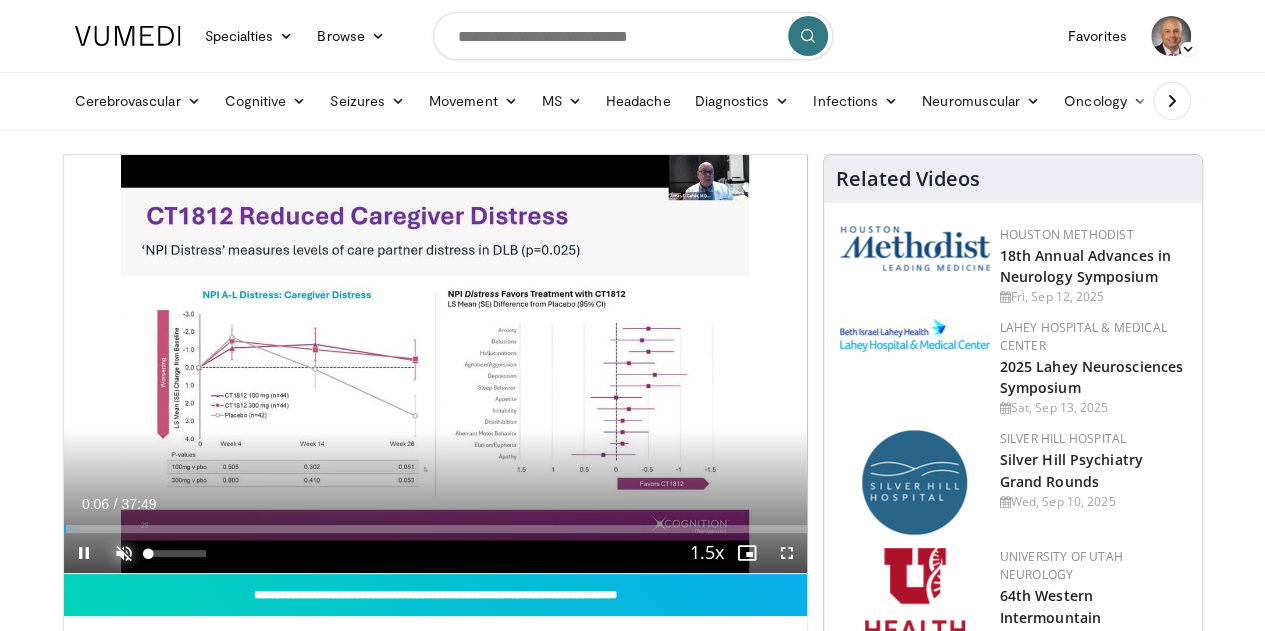 click at bounding box center [124, 553] 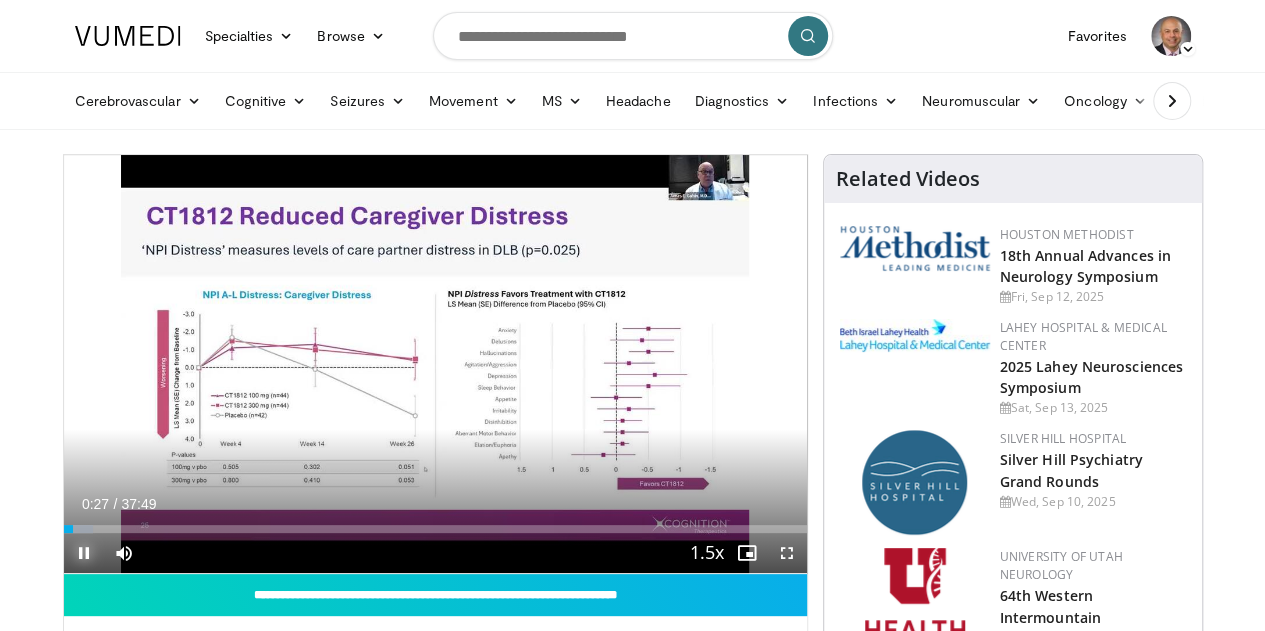 click at bounding box center (84, 553) 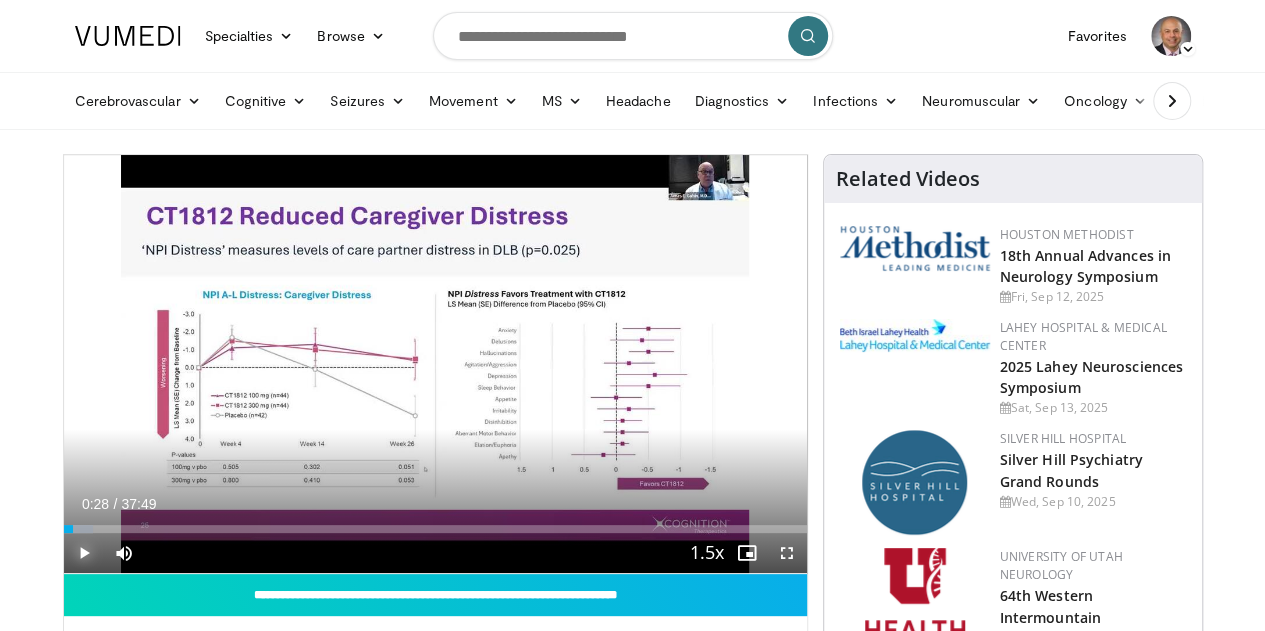 click at bounding box center (84, 553) 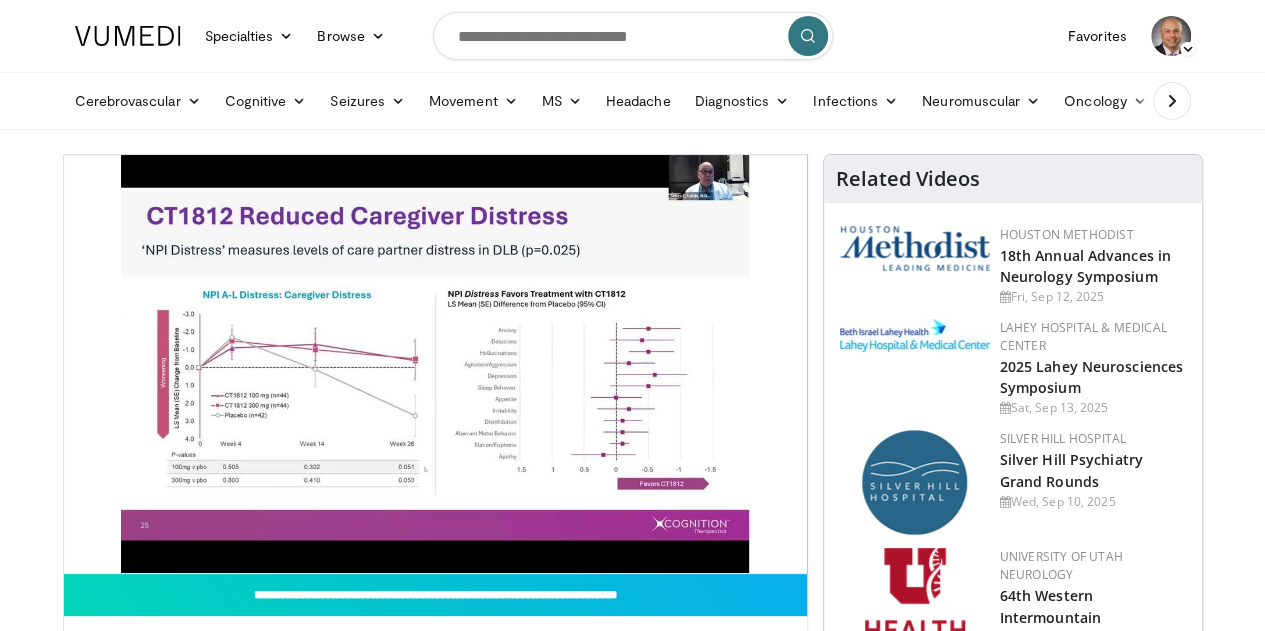 click on "**********" at bounding box center [435, 364] 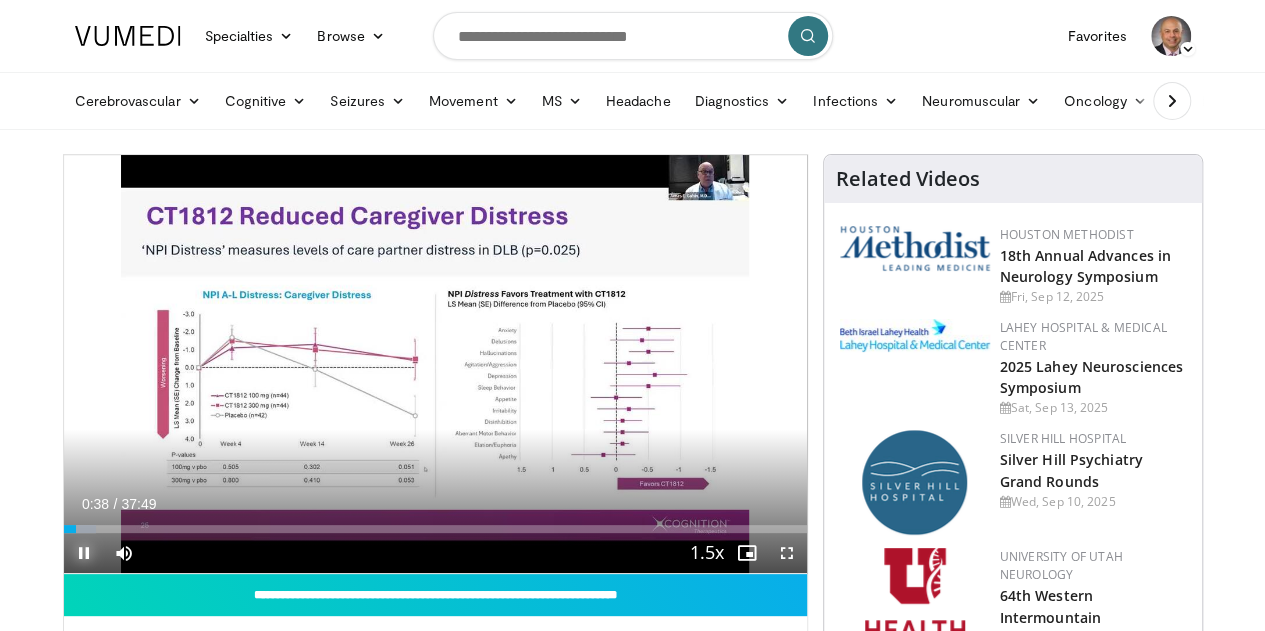 click at bounding box center [84, 553] 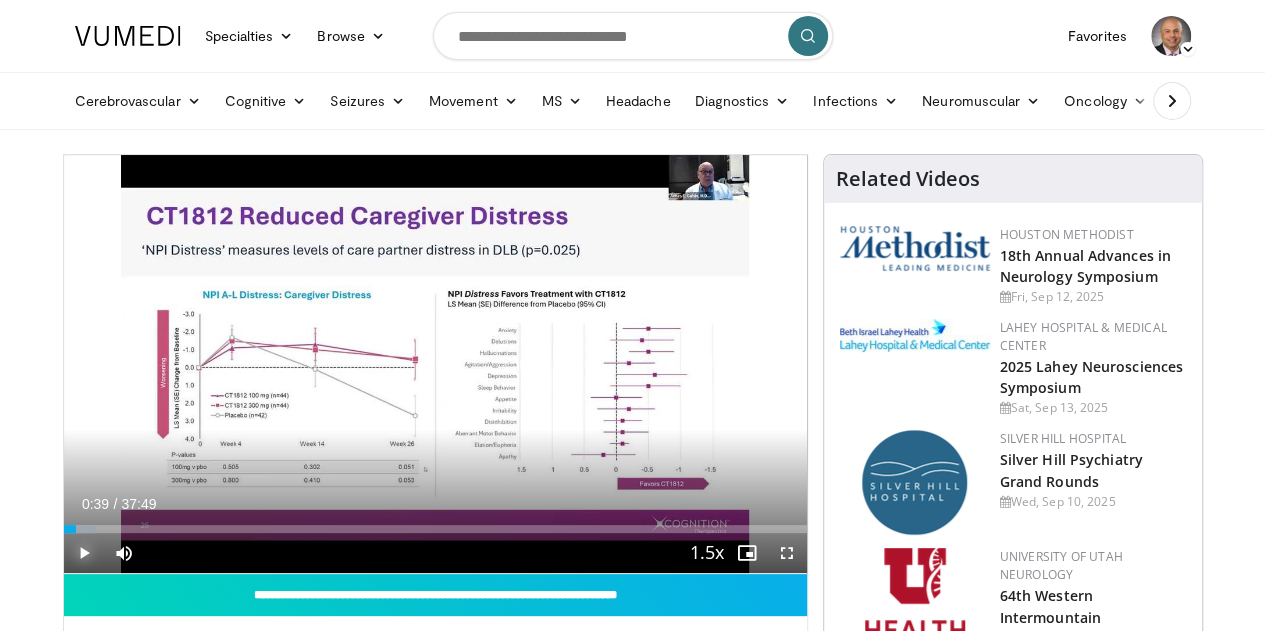 click at bounding box center [84, 553] 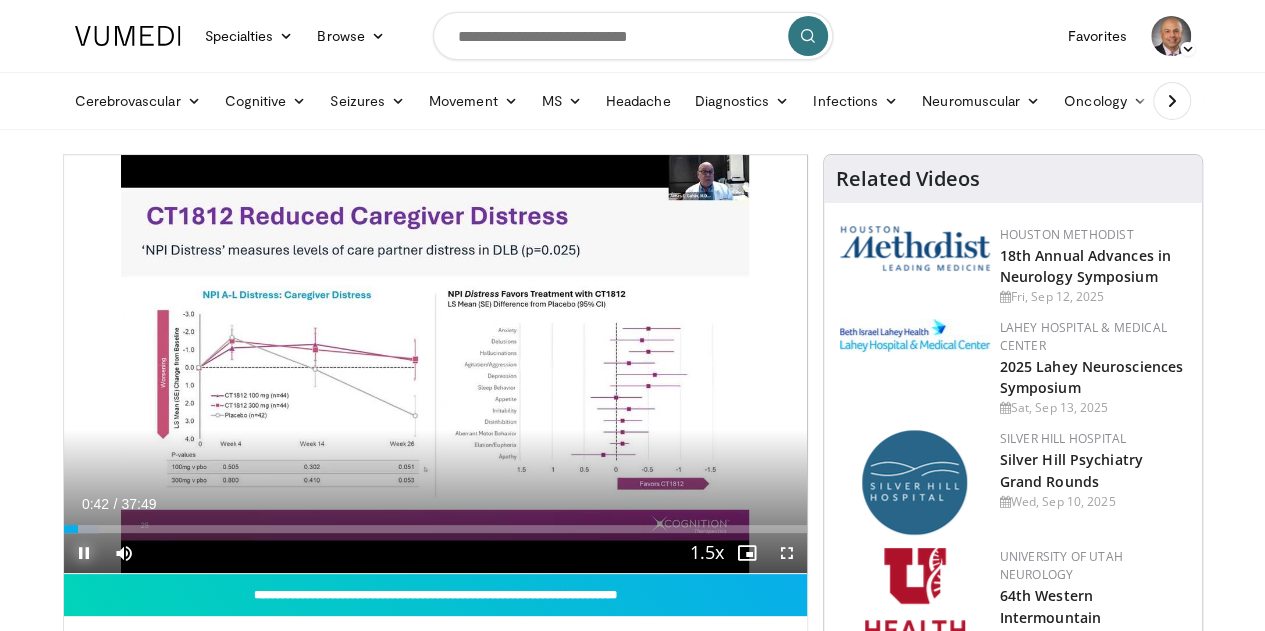 click at bounding box center [84, 553] 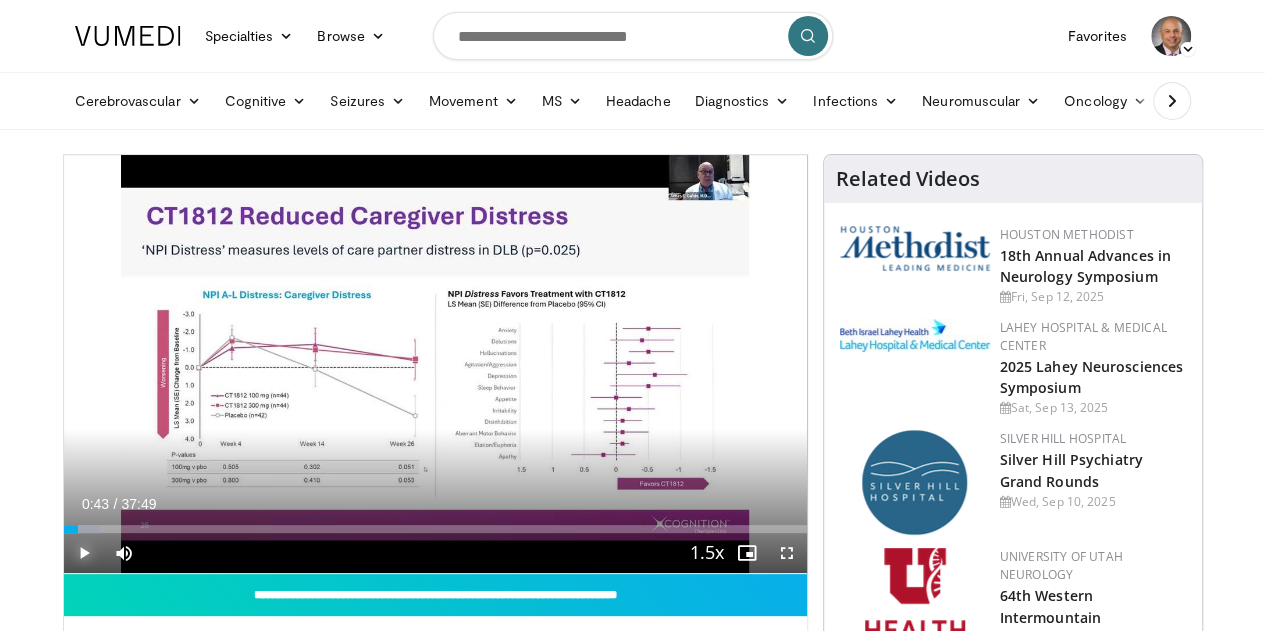 click at bounding box center (84, 553) 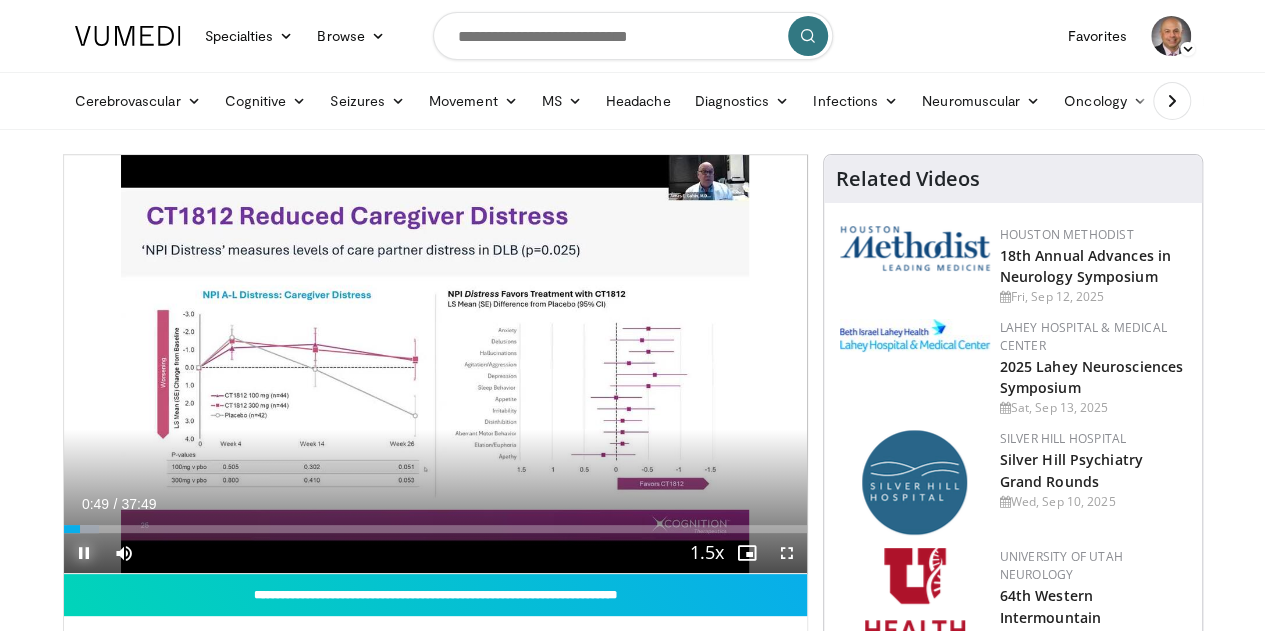 click at bounding box center [84, 553] 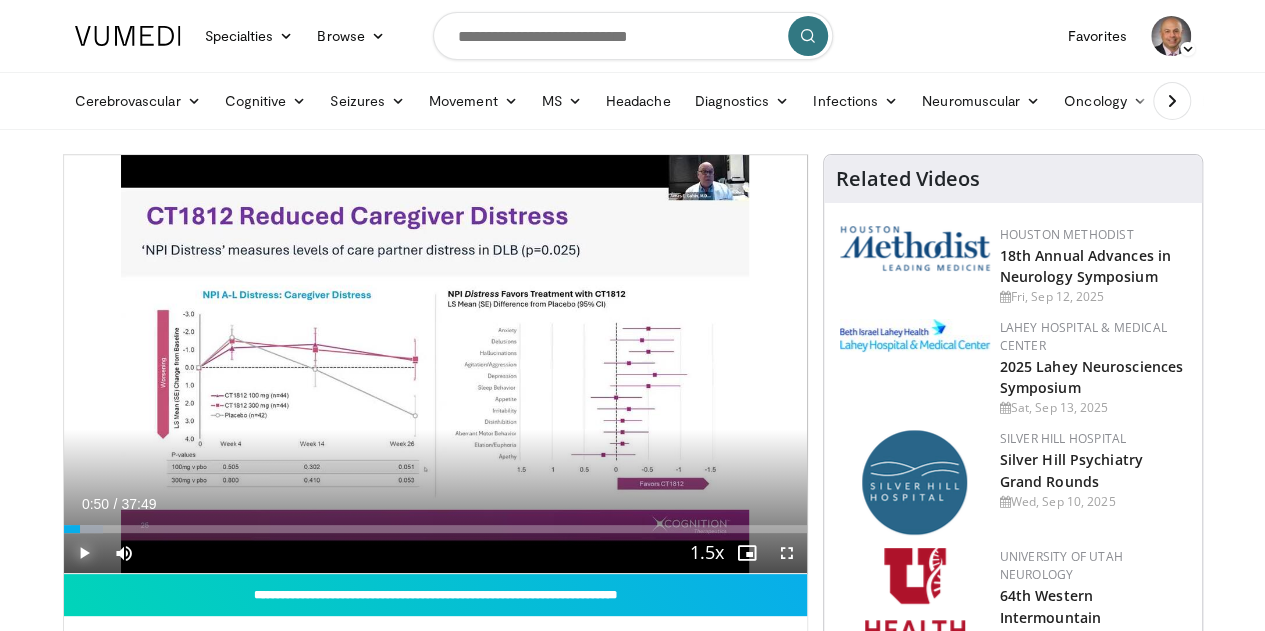 click at bounding box center [84, 553] 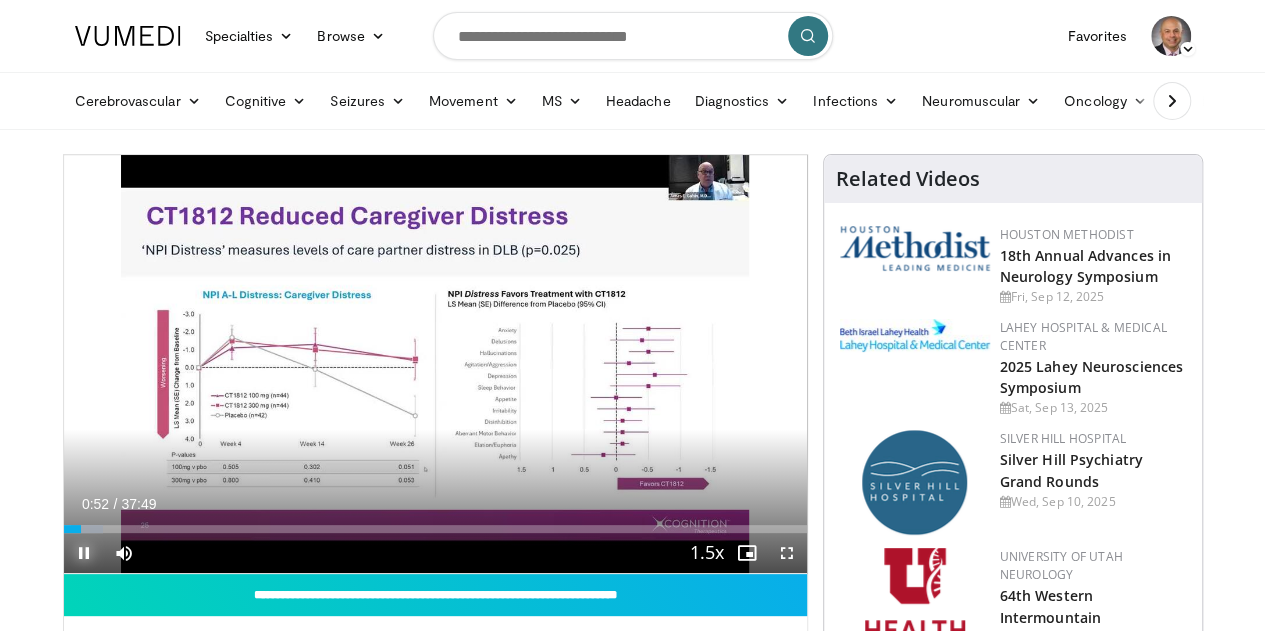 click at bounding box center (84, 553) 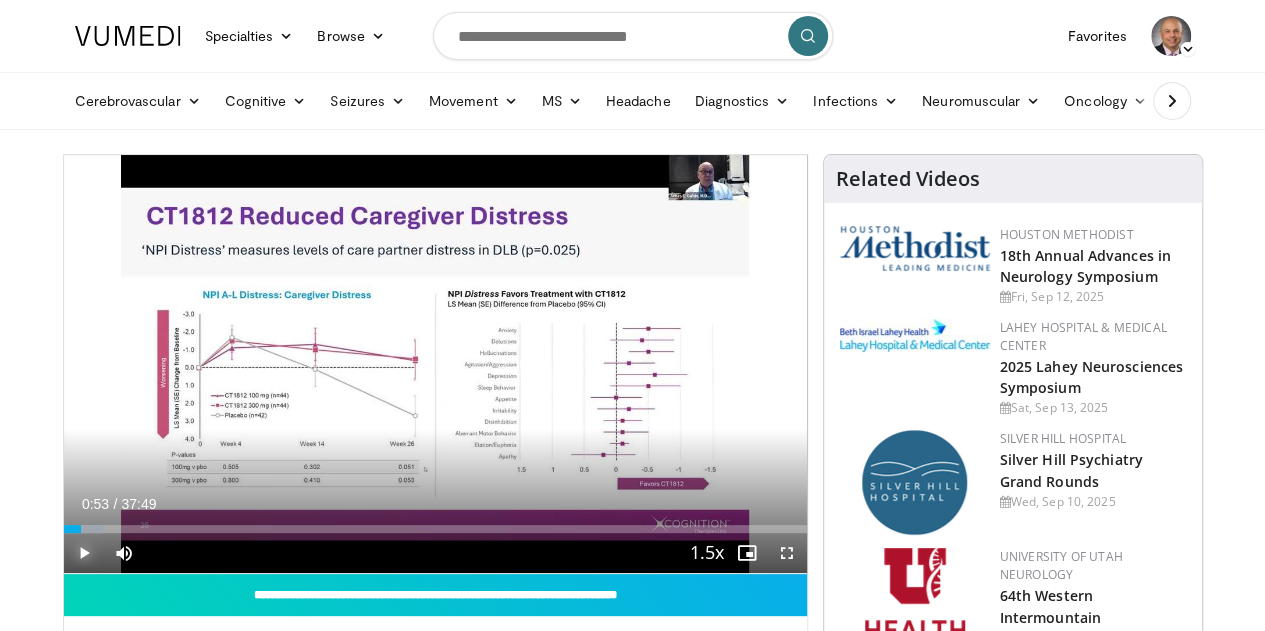 click at bounding box center (84, 553) 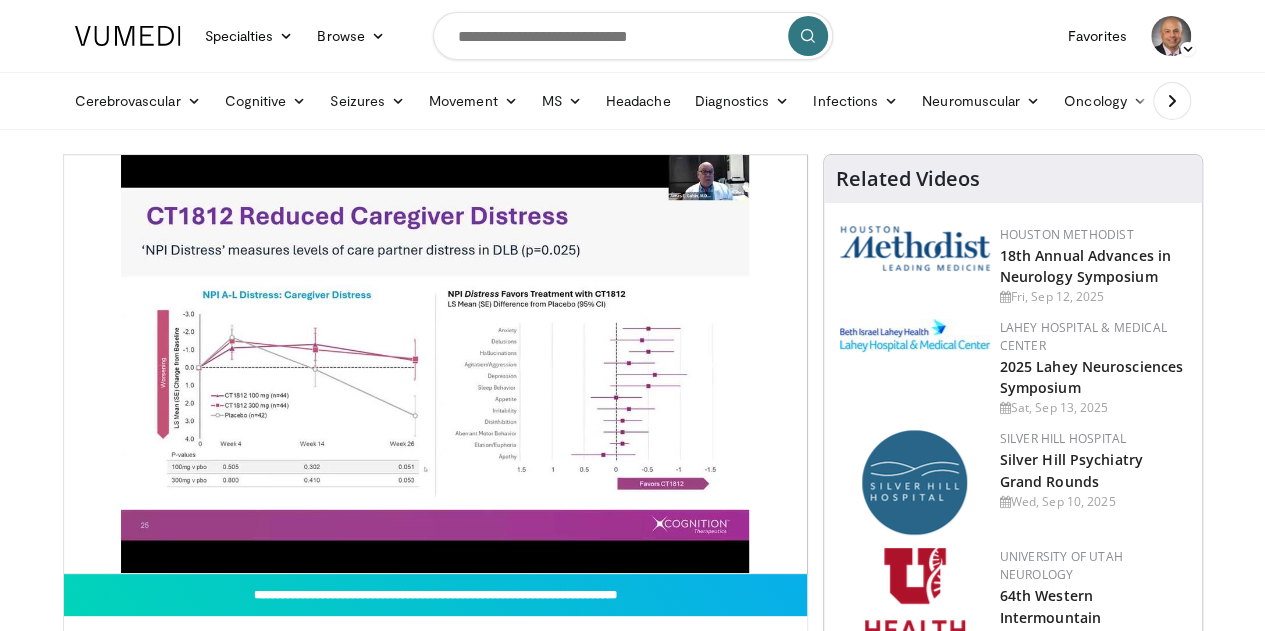 click on "**********" at bounding box center (435, 364) 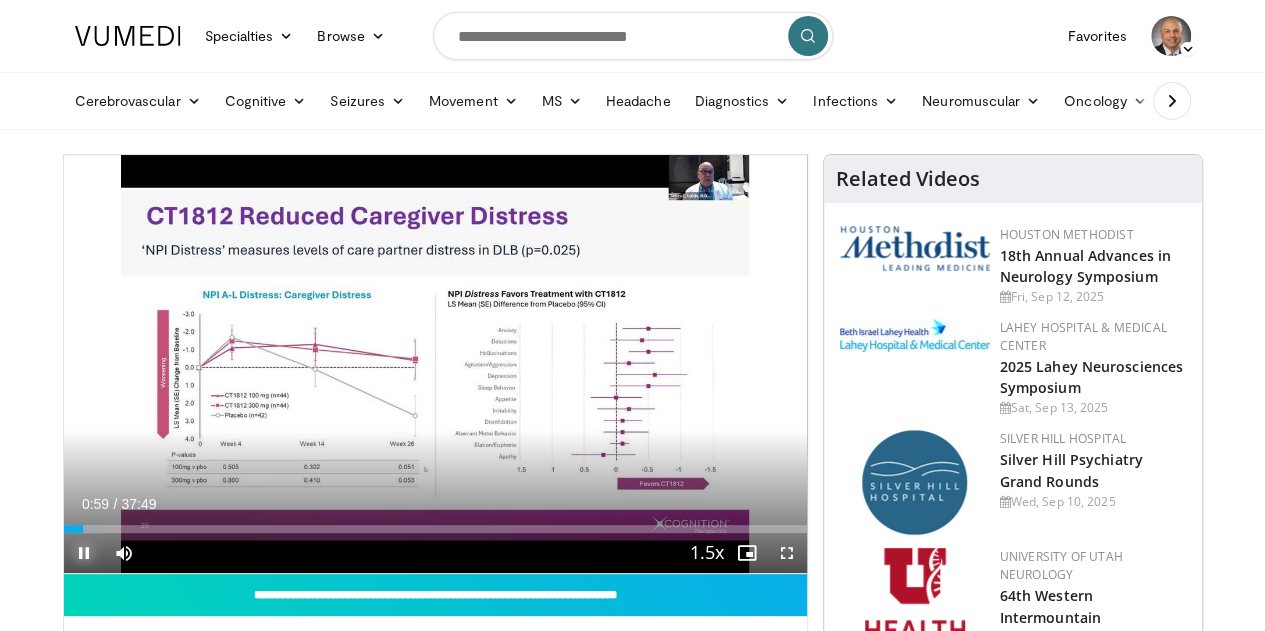 click at bounding box center [84, 553] 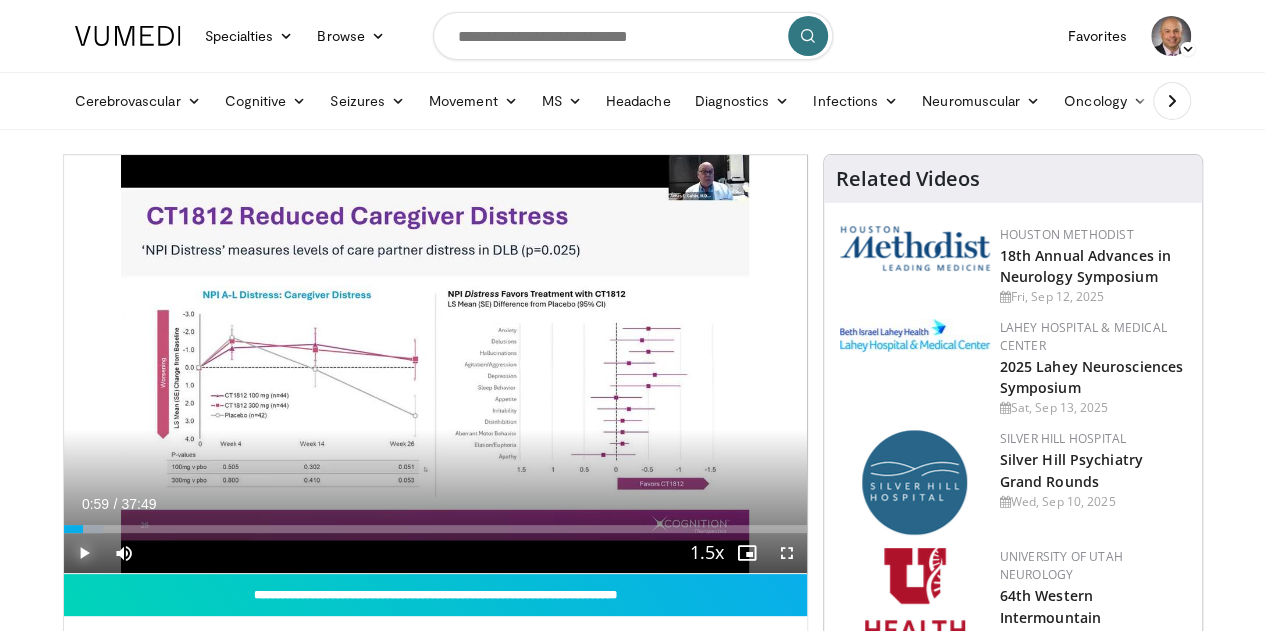 click at bounding box center [84, 553] 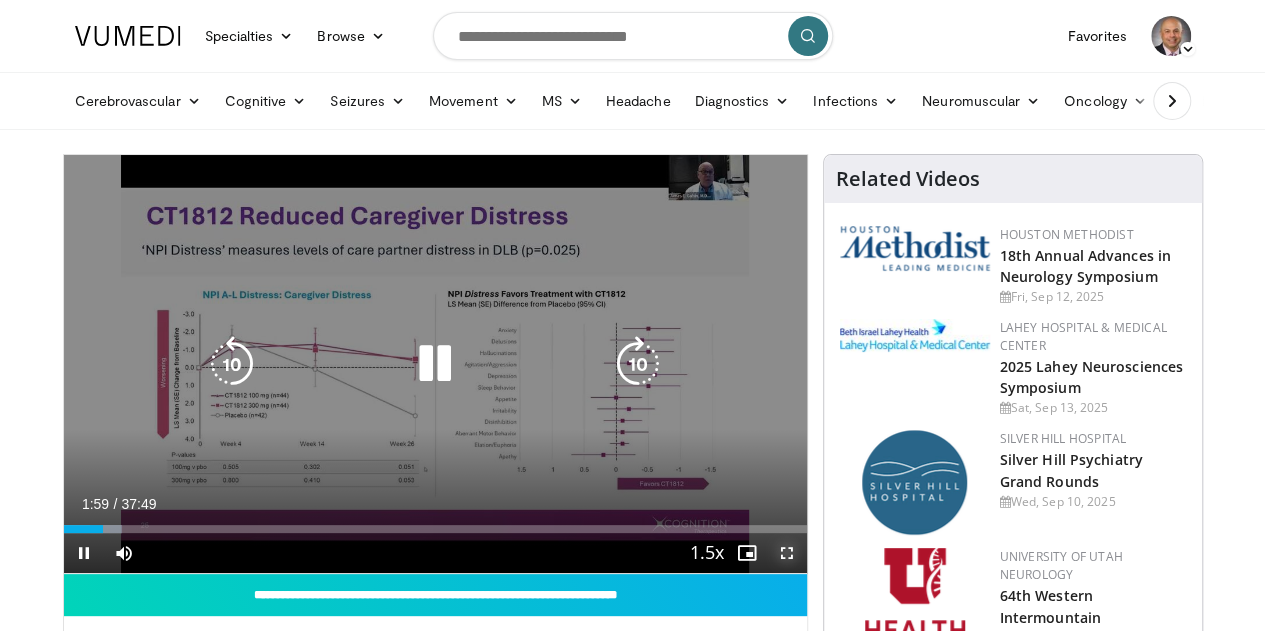 drag, startPoint x: 812, startPoint y: 585, endPoint x: 812, endPoint y: 706, distance: 121 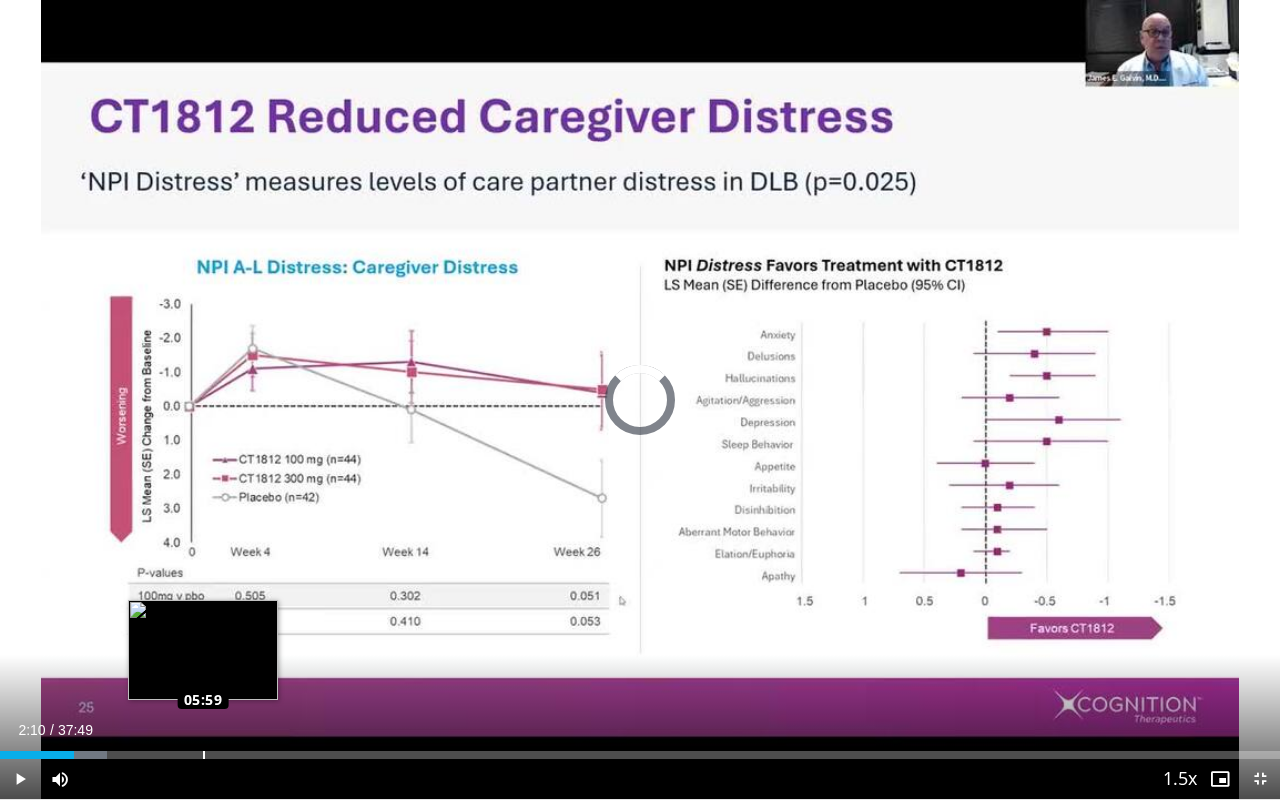 click on "Loaded :  8.36% [TIME] [TIME]" at bounding box center (640, 755) 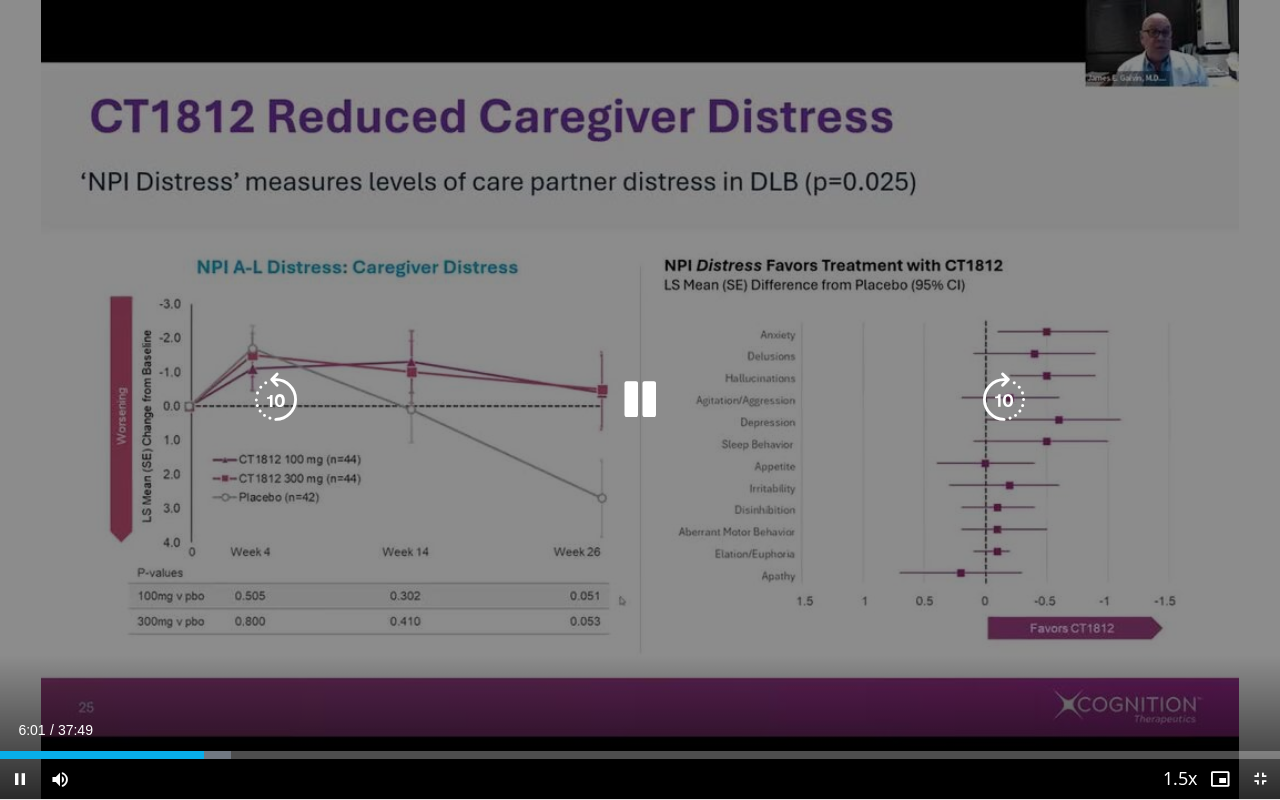 click on "Loaded :  18.07% 06:01 08:11" at bounding box center (640, 749) 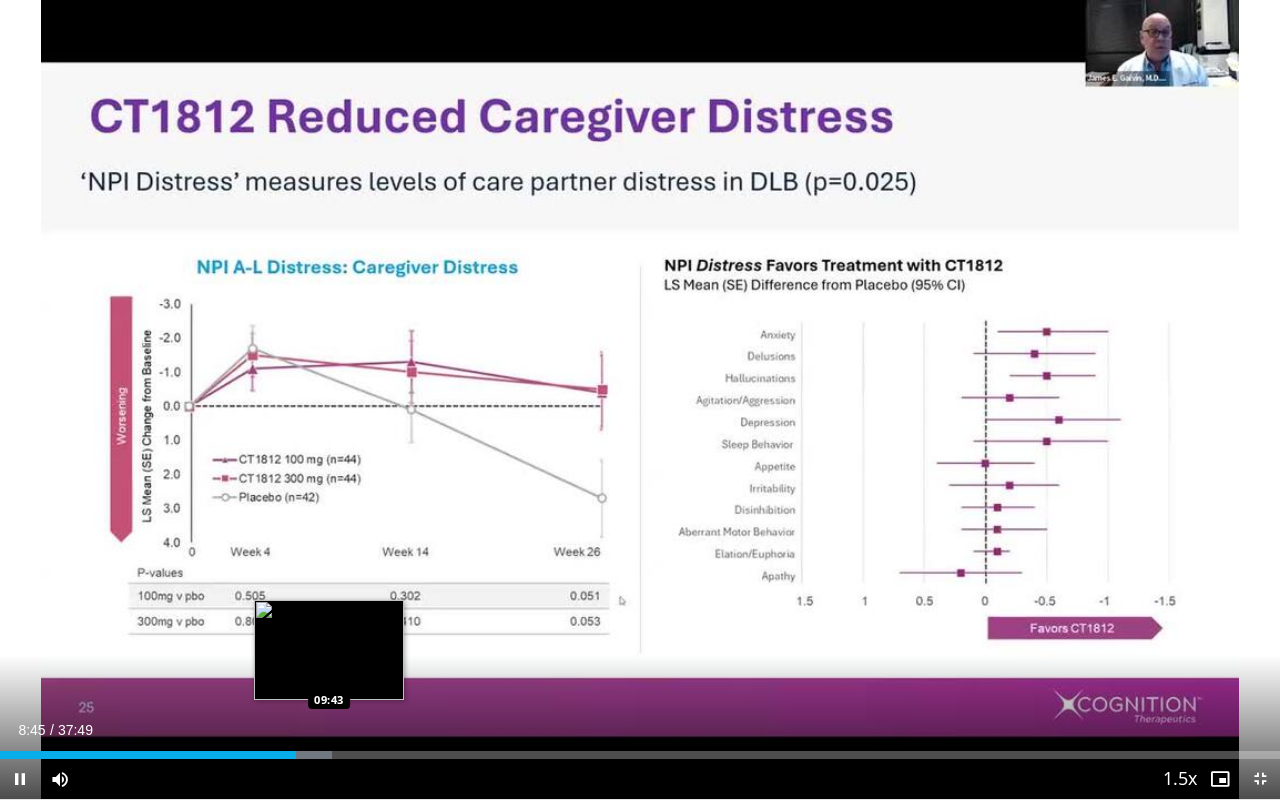 click on "Loaded :  25.96% 08:45 09:43" at bounding box center (640, 749) 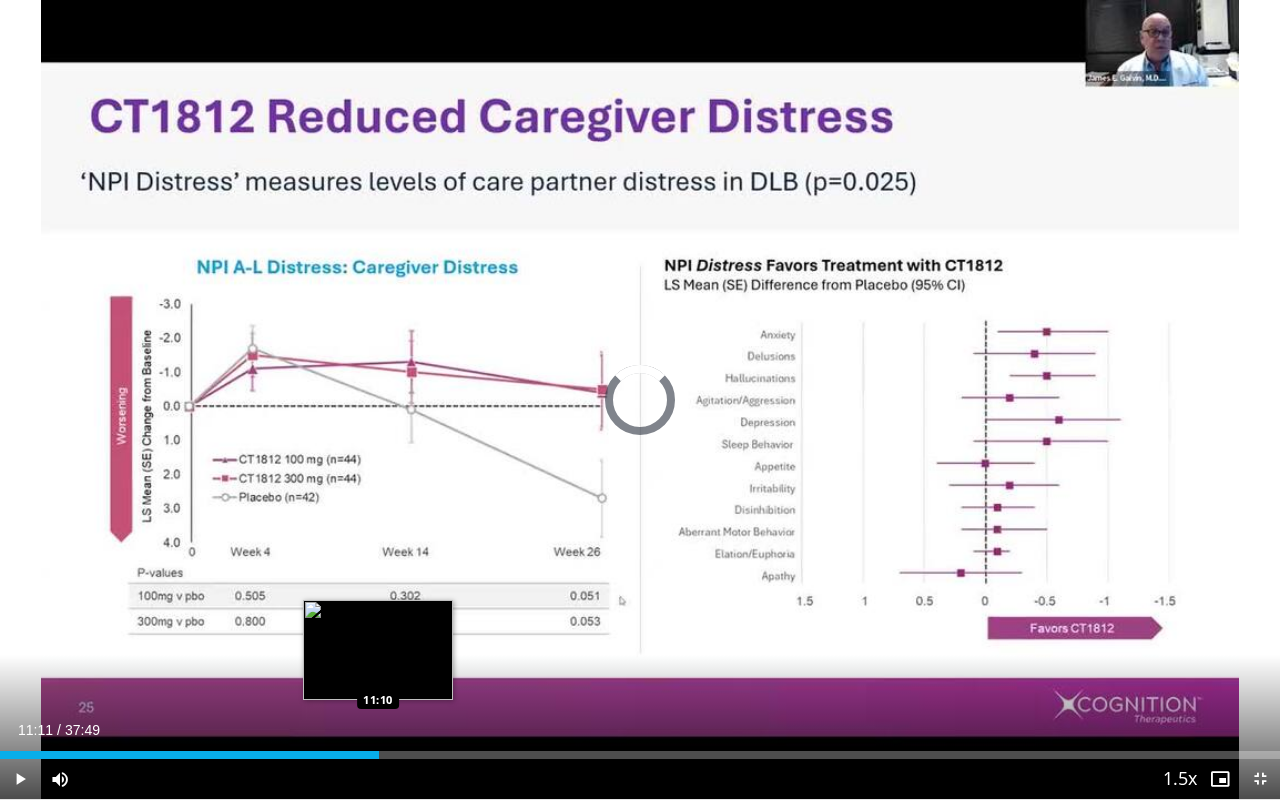click on "Loaded :  28.60% 09:46 11:10" at bounding box center (640, 749) 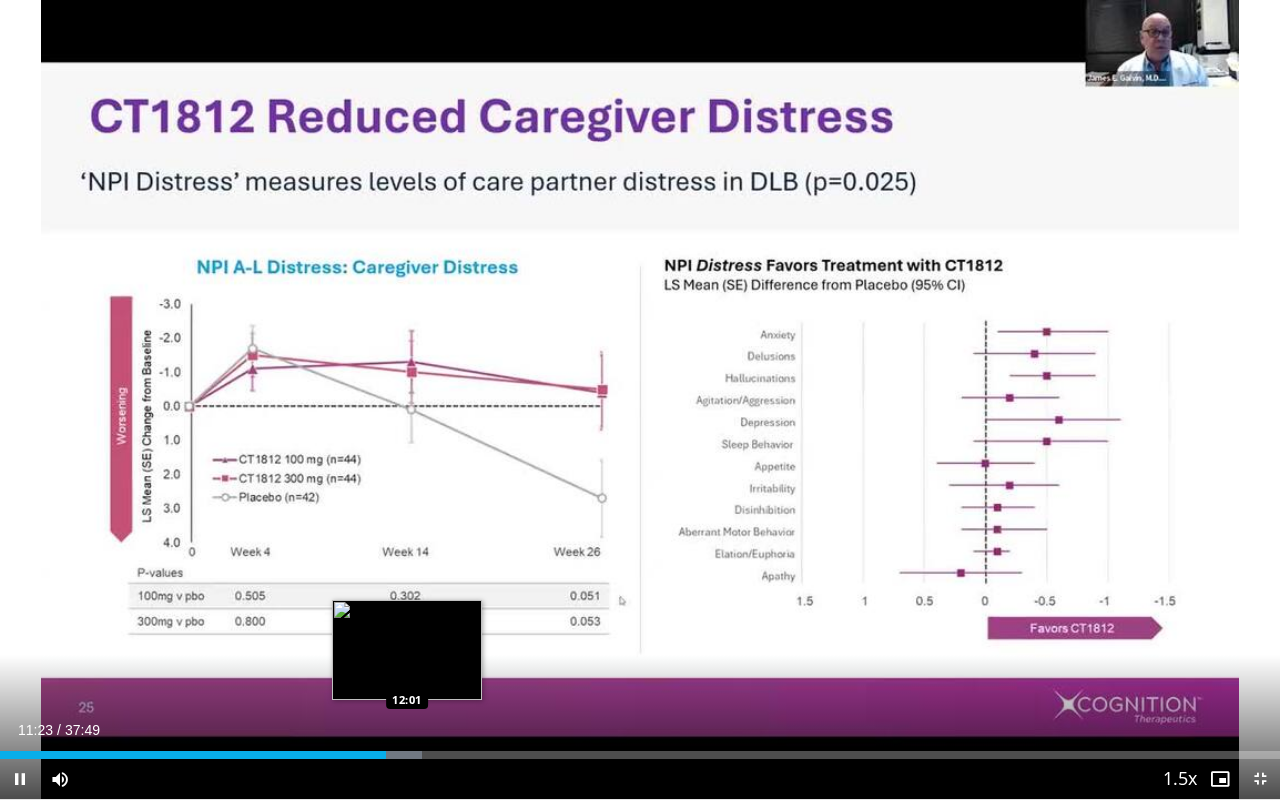click at bounding box center [400, 755] 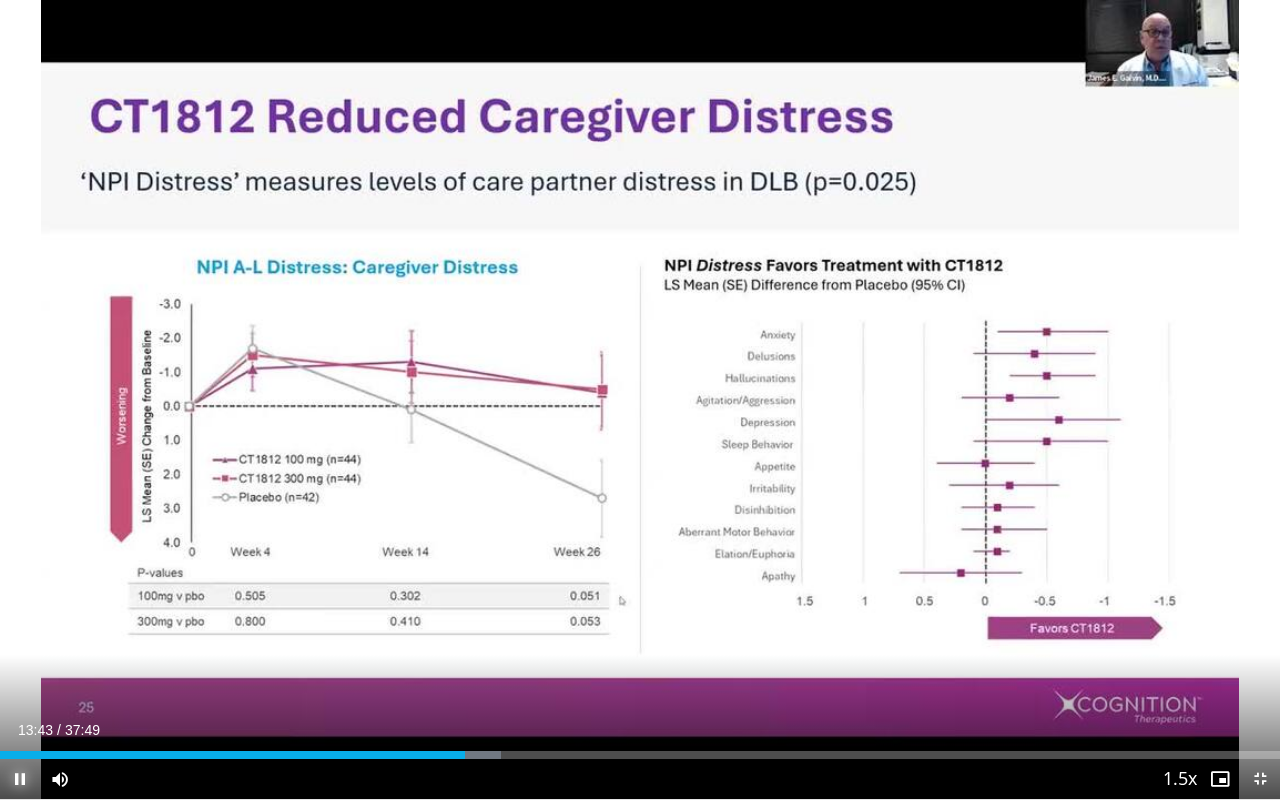 click at bounding box center (20, 779) 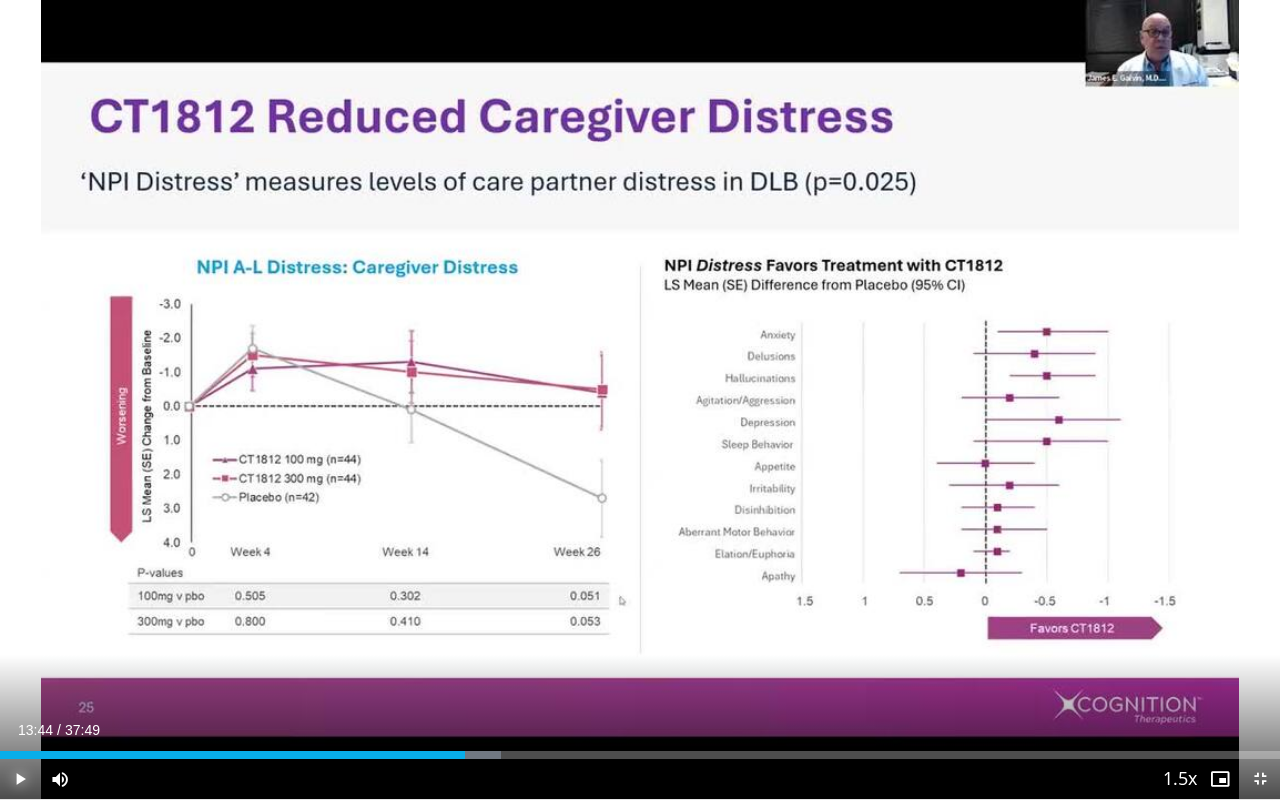 type 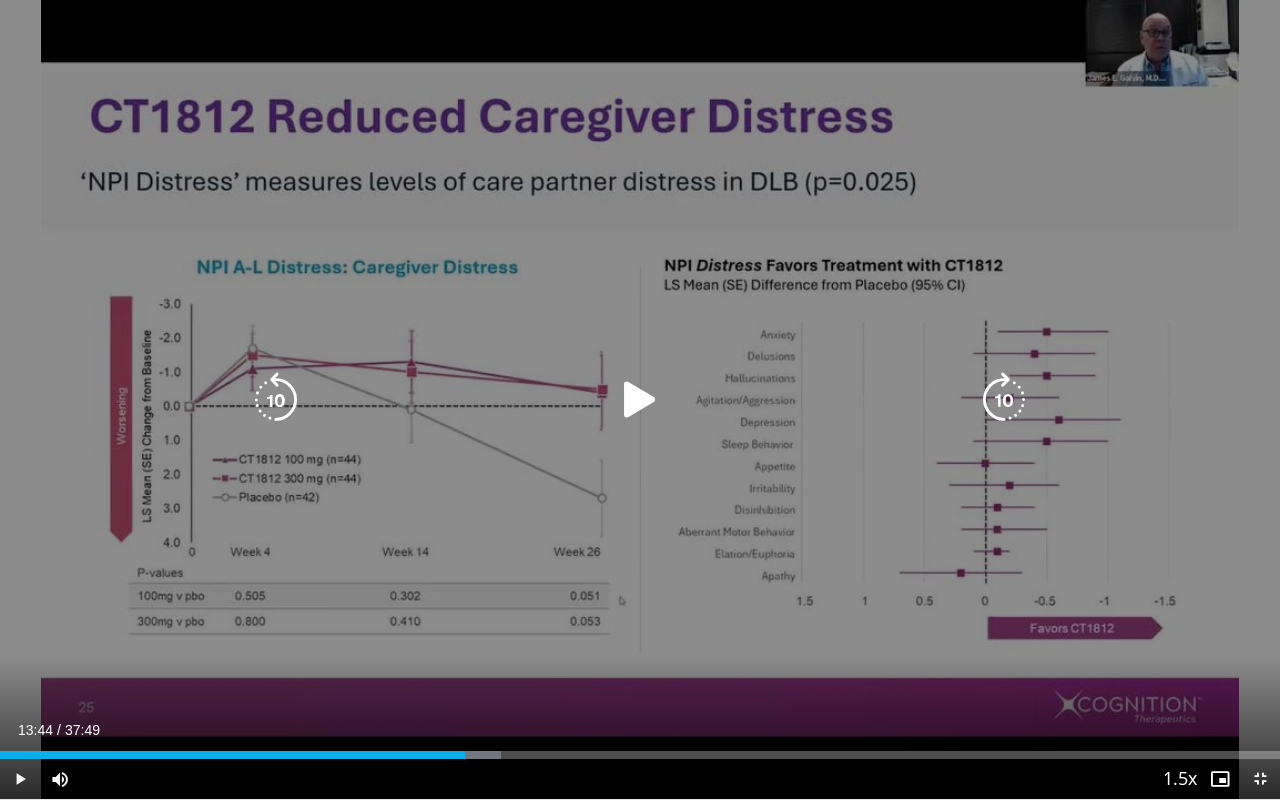 click at bounding box center (640, 400) 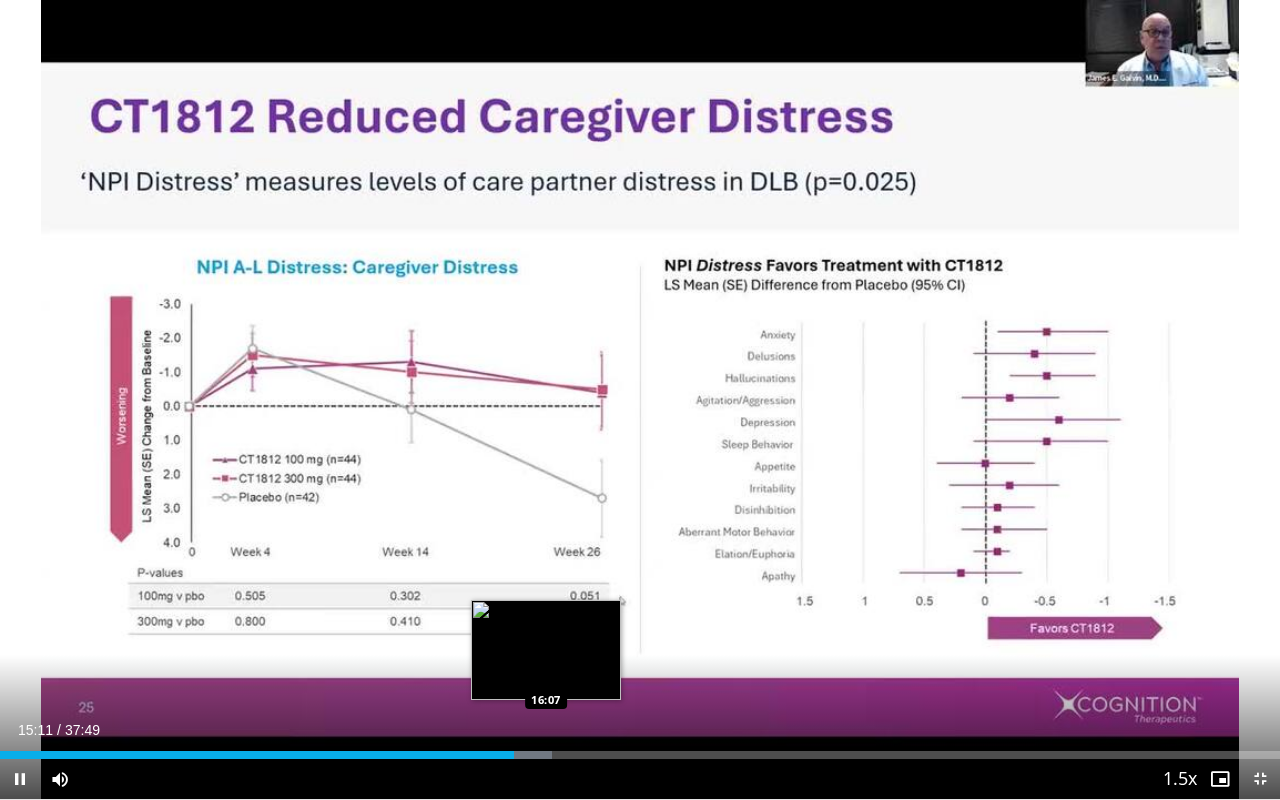 click on "Loaded :  43.12% 15:11 16:07" at bounding box center [640, 755] 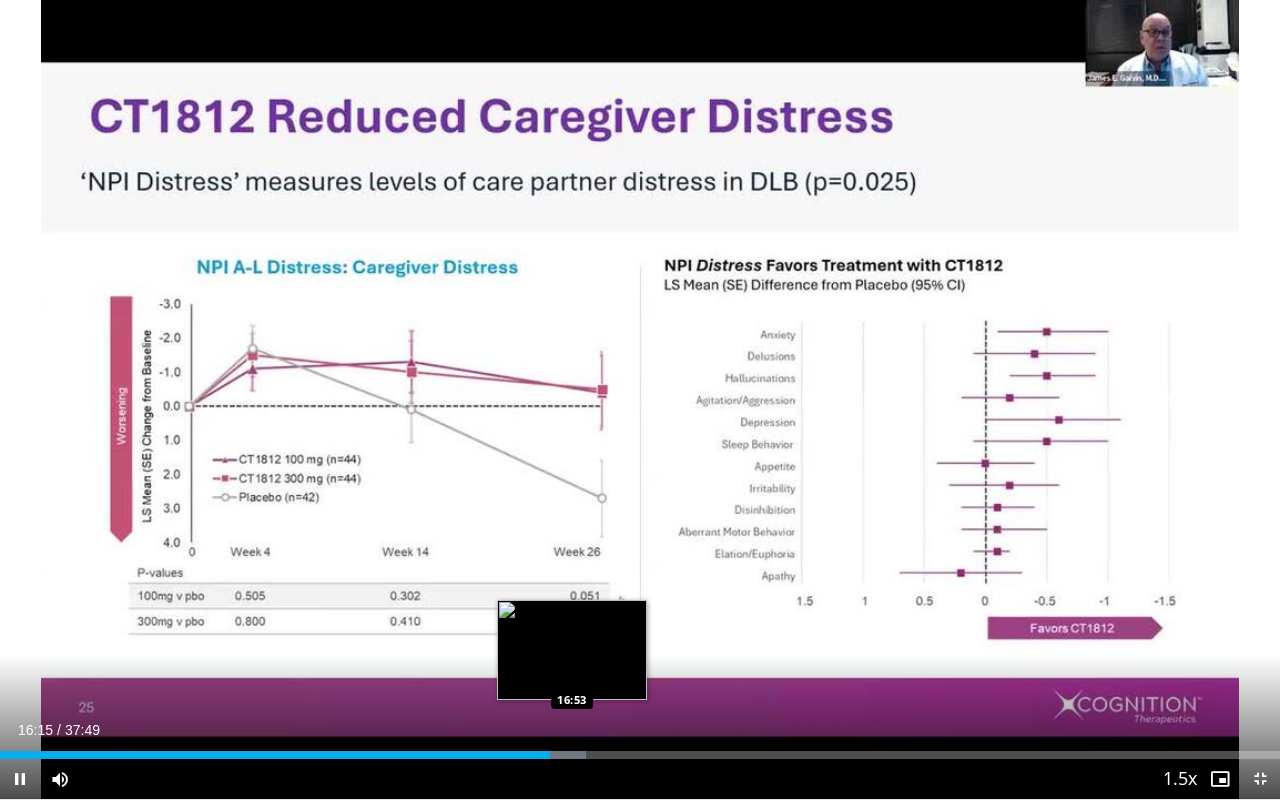click on "Loaded :  45.76% 16:15 16:53" at bounding box center (640, 749) 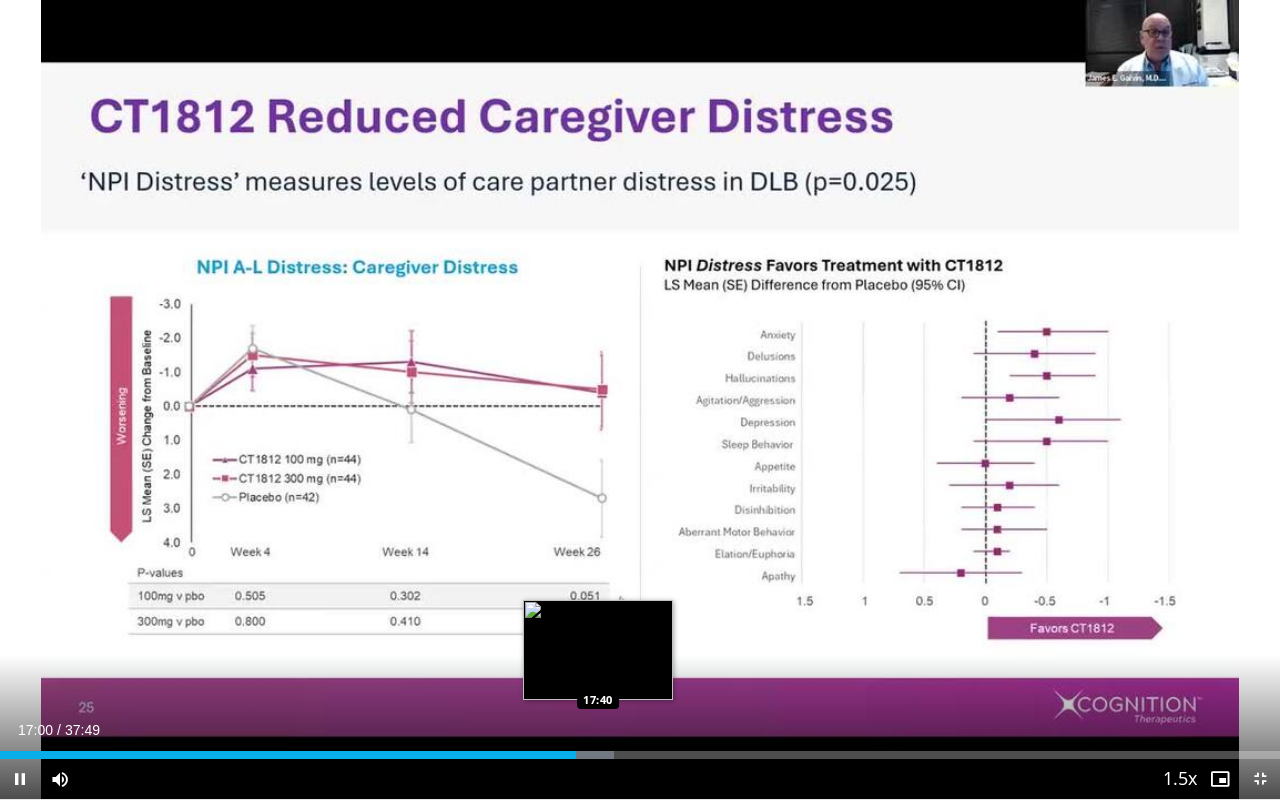 click on "Loaded :  47.96% 17:01 17:40" at bounding box center [640, 749] 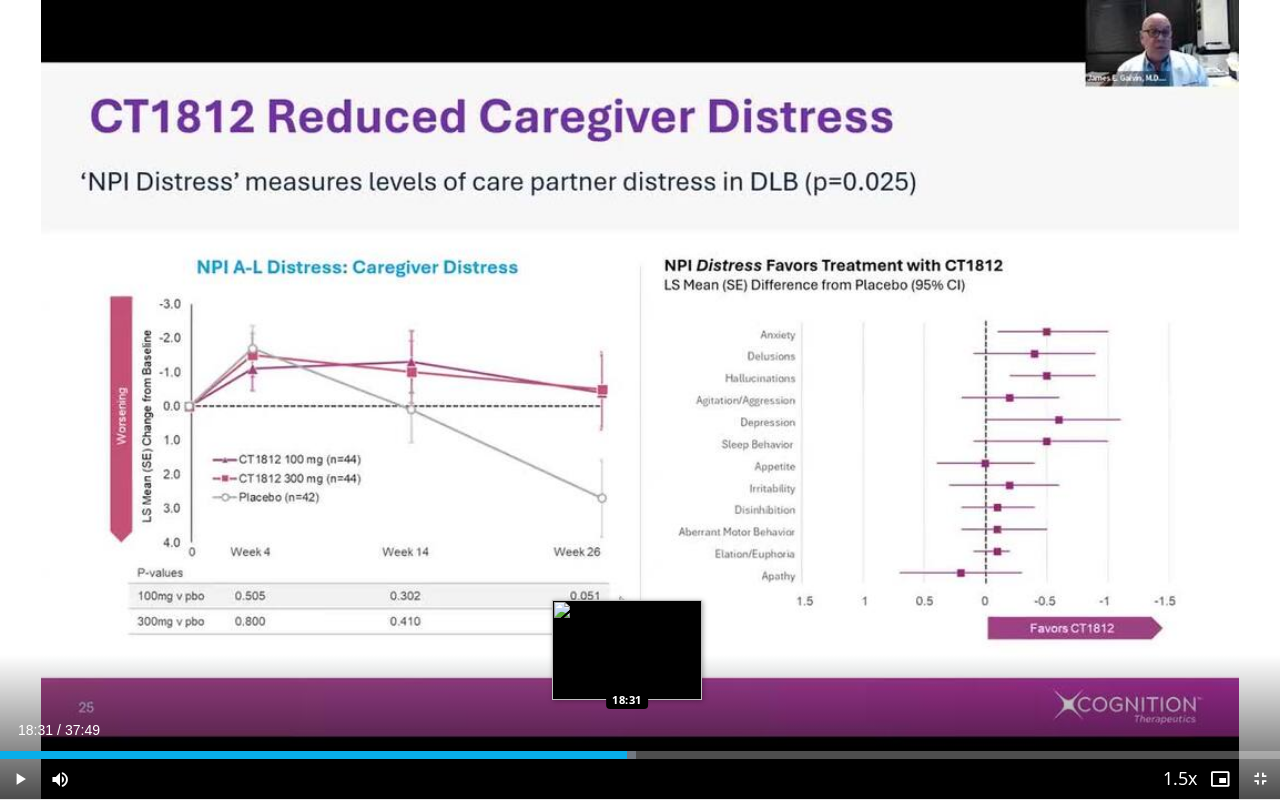 click on "Loaded :  49.72% 17:45 18:31" at bounding box center [640, 755] 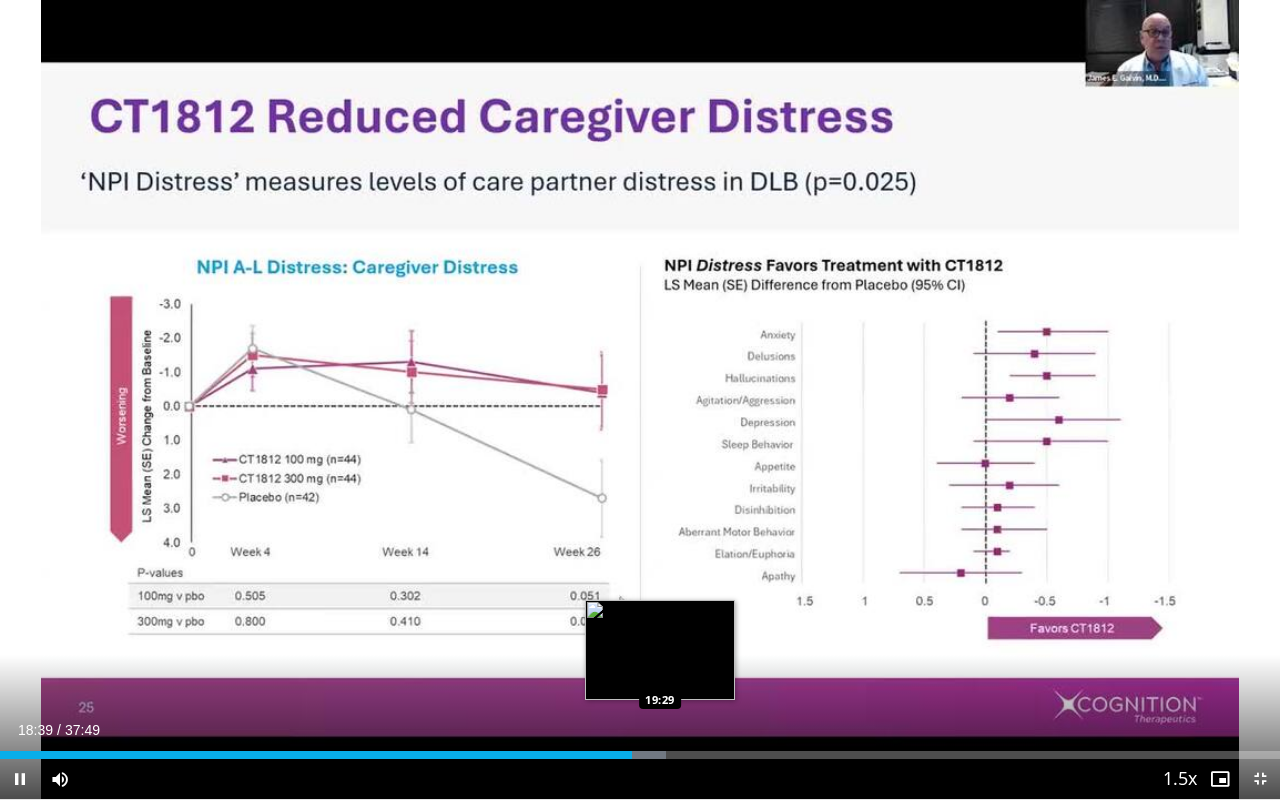 click on "**********" at bounding box center (640, 400) 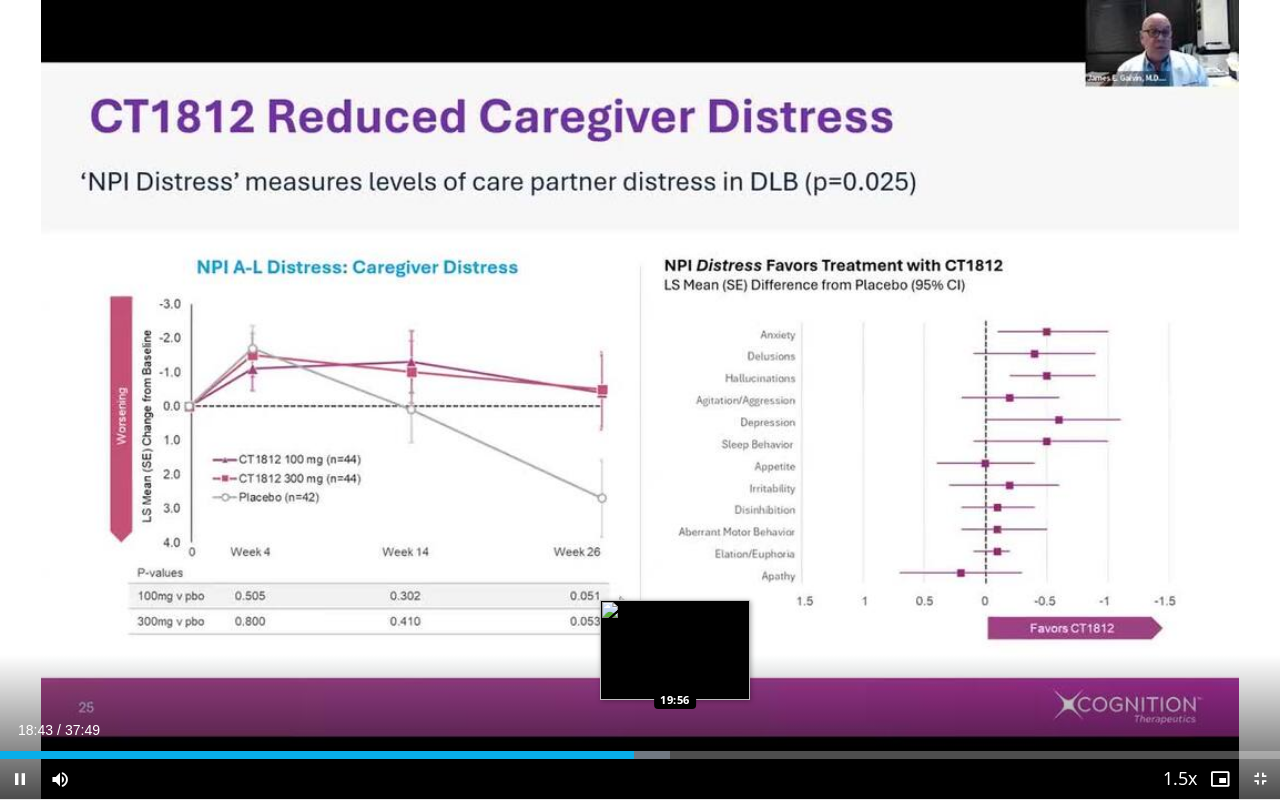 click on "Loaded :  52.36% 18:43 19:56" at bounding box center (640, 755) 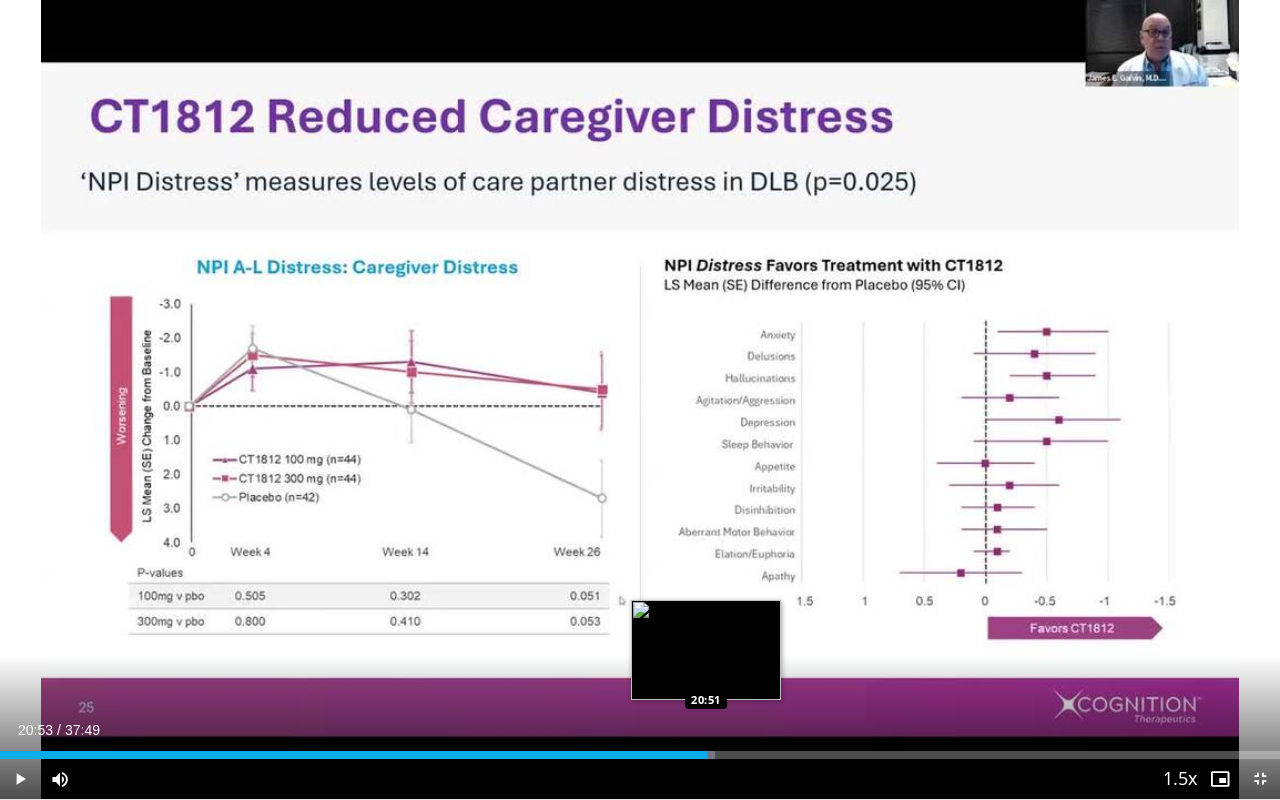click on "Loaded :  55.88% 20:02 20:51" at bounding box center (640, 749) 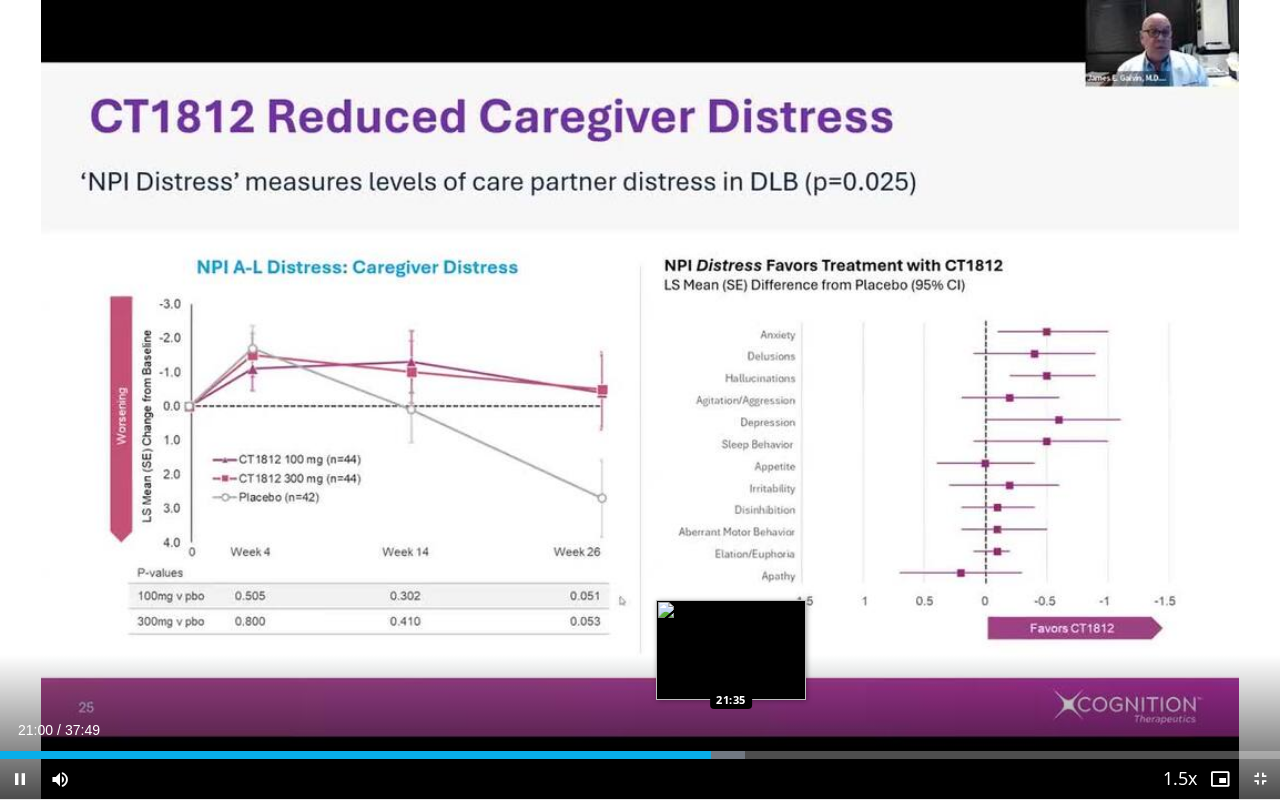 click on "Loaded :  58.18% 21:00 21:35" at bounding box center [640, 755] 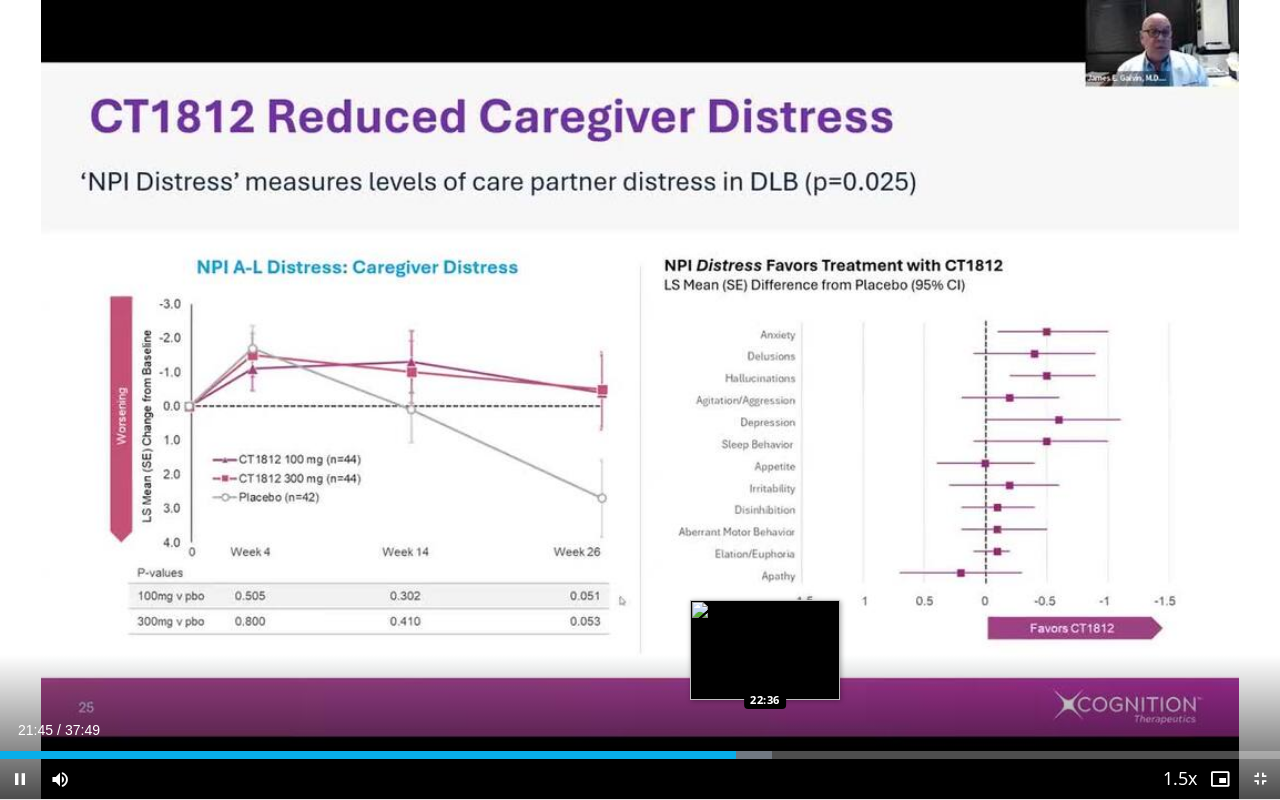 click on "Loaded :  60.28% 21:45 22:36" at bounding box center (640, 749) 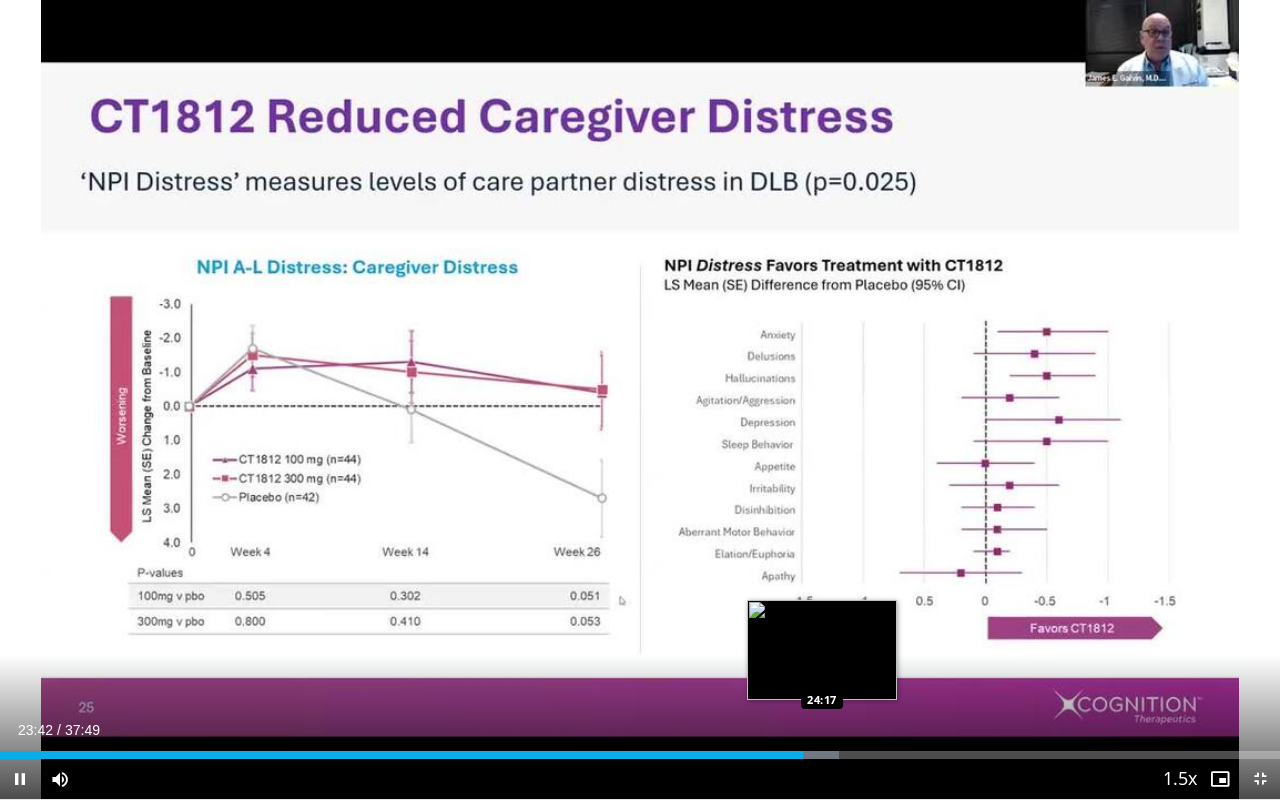 click at bounding box center [812, 755] 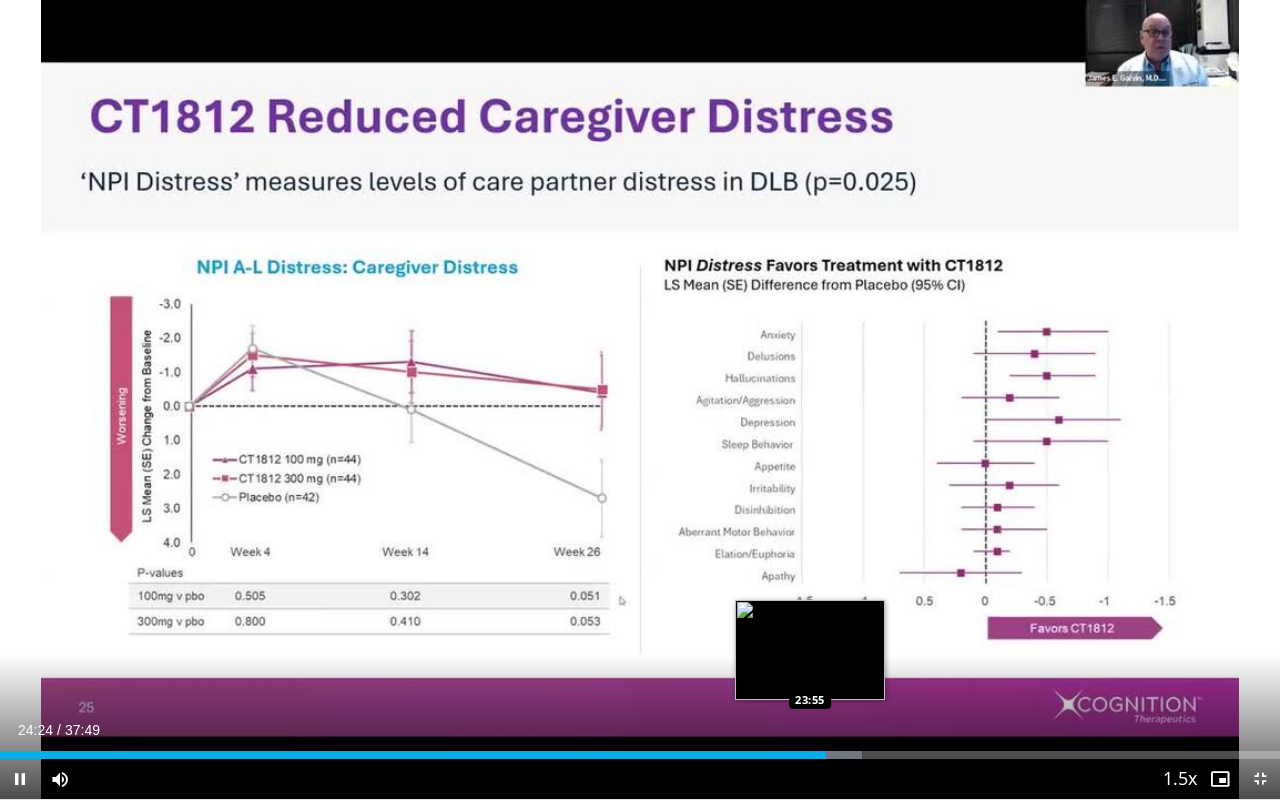 click on "Loaded :  67.32% 24:24 23:55" at bounding box center [640, 755] 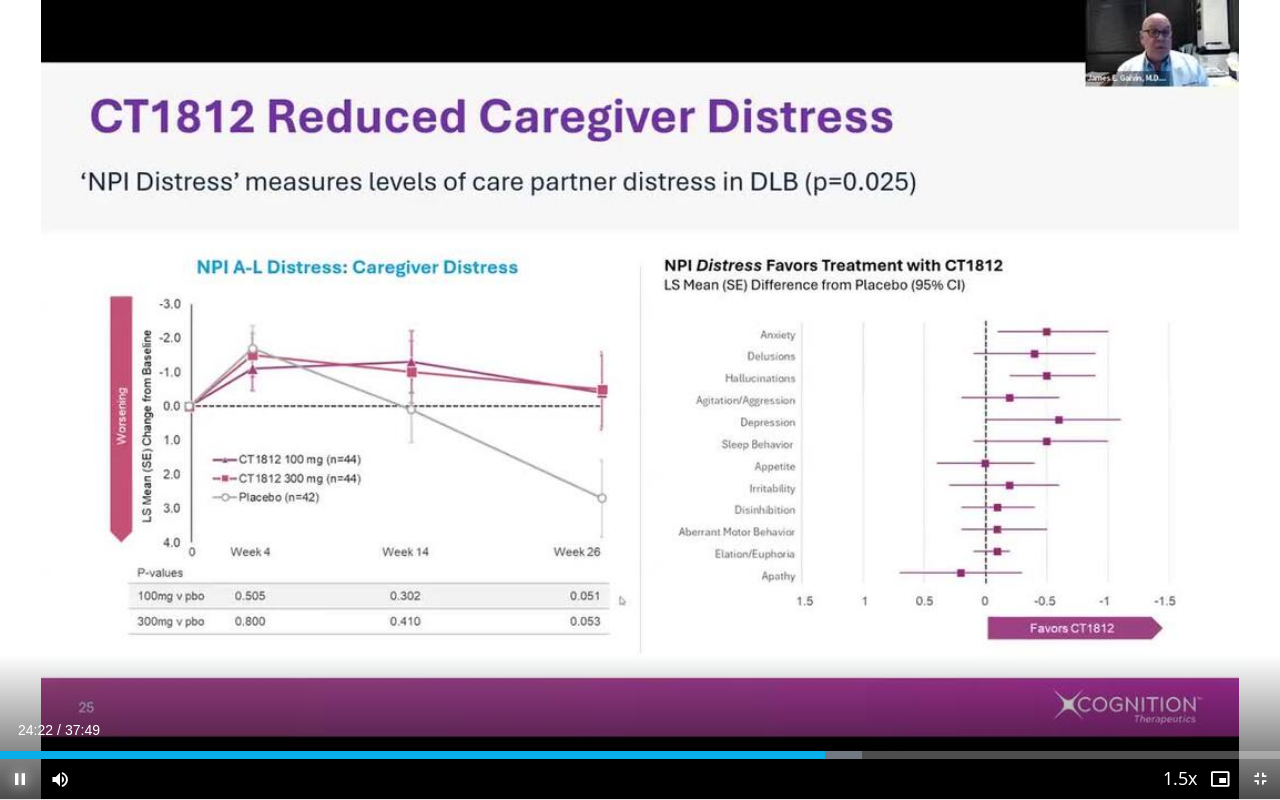 click at bounding box center [20, 779] 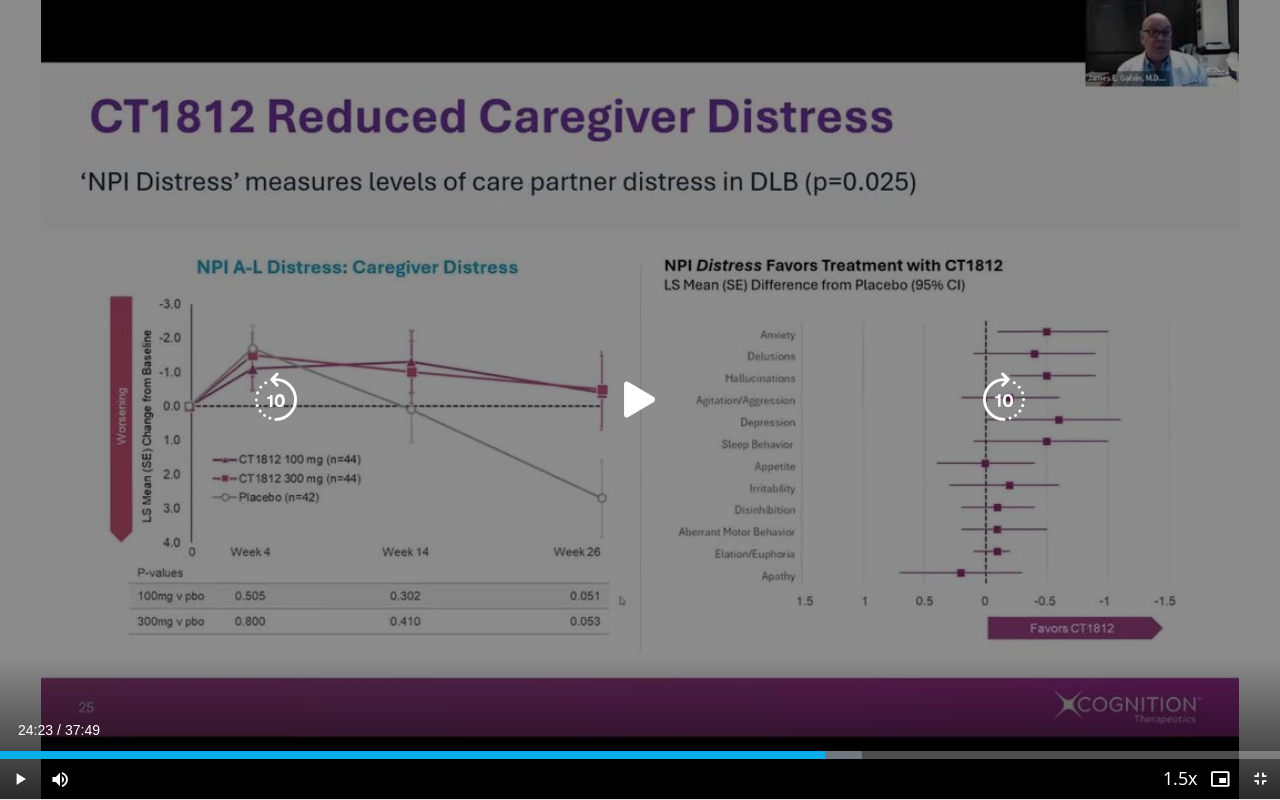 click at bounding box center [640, 400] 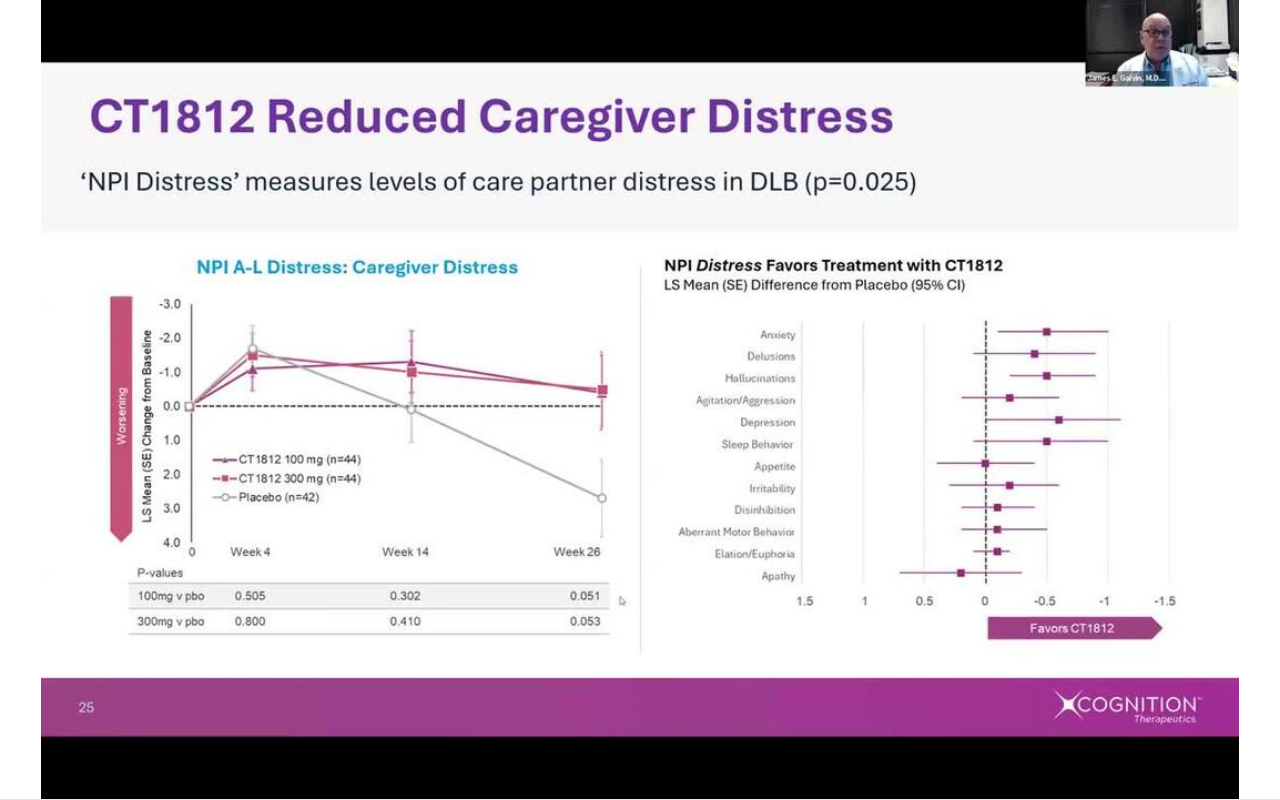 click on "10 seconds
Tap to unmute" at bounding box center (640, 399) 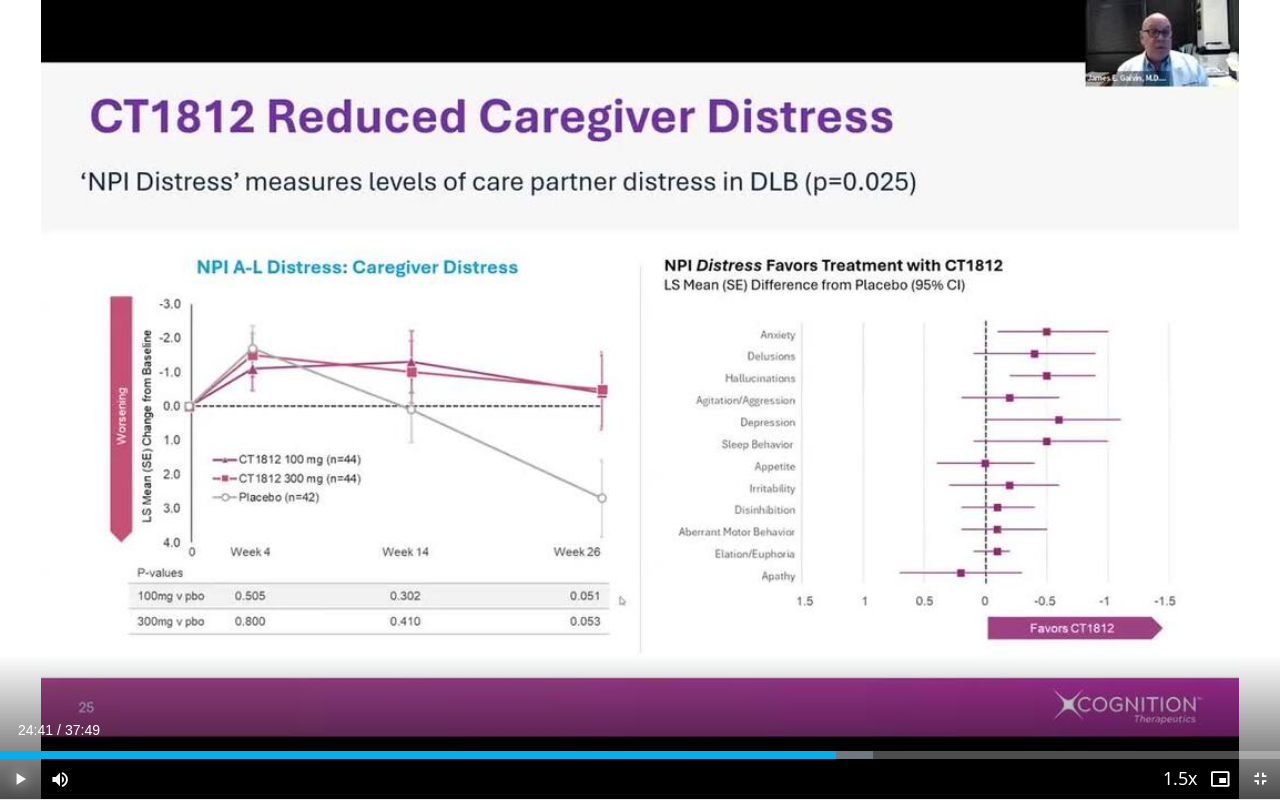 click at bounding box center (20, 779) 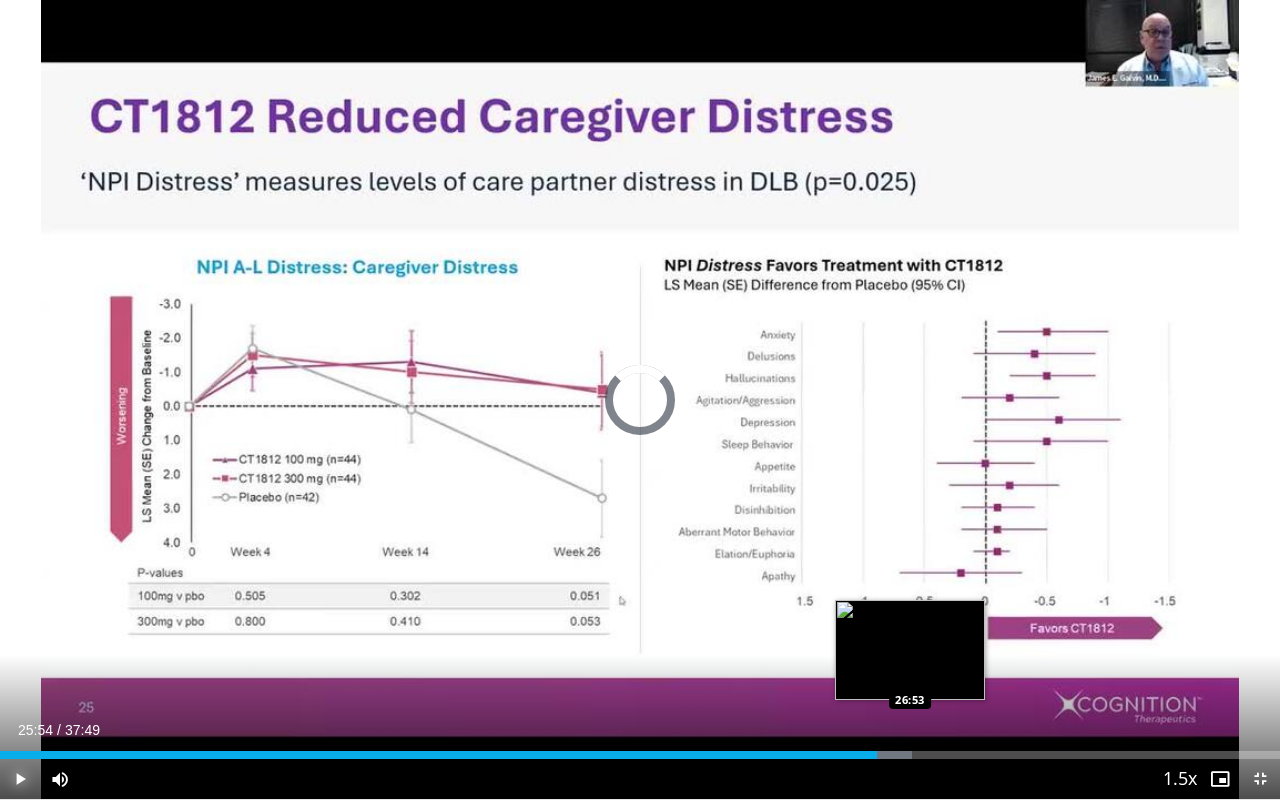 click on "Loaded :  71.28% 26:53 26:53" at bounding box center [640, 755] 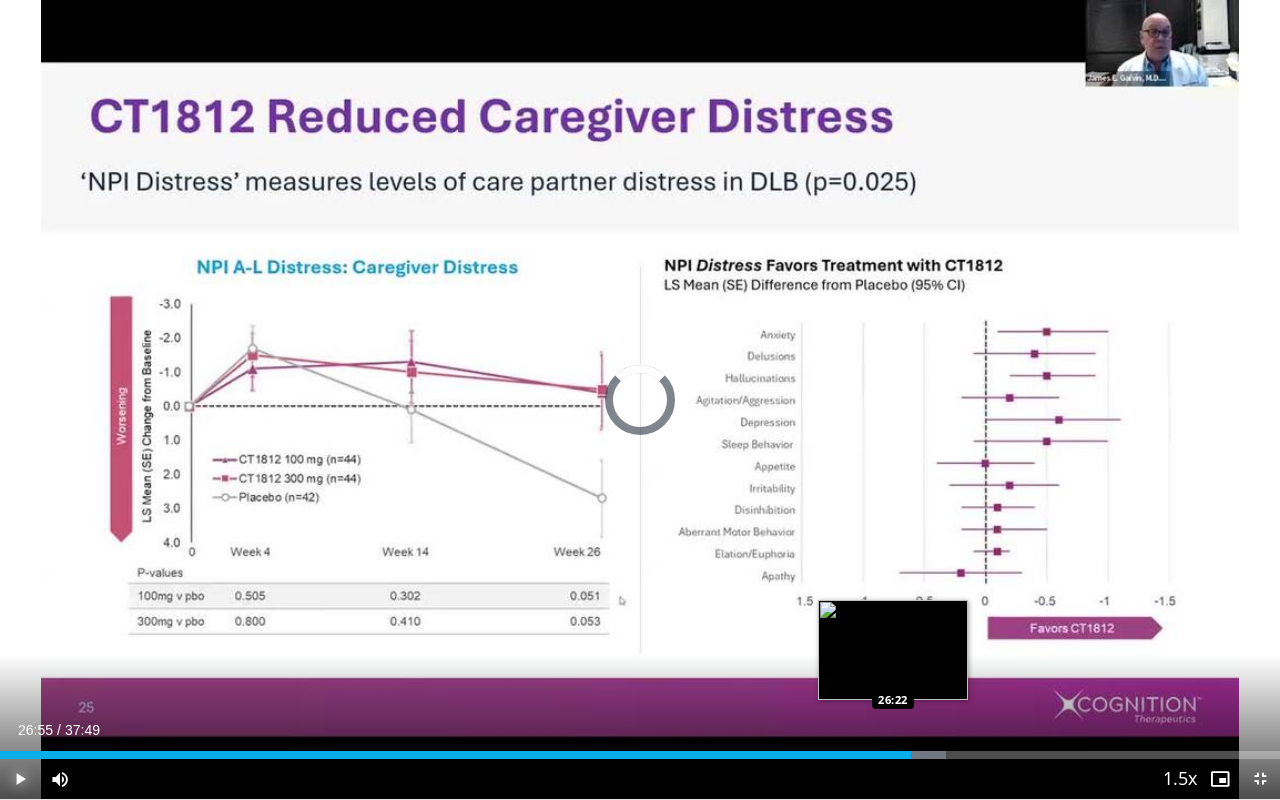 click on "26:55" at bounding box center (455, 755) 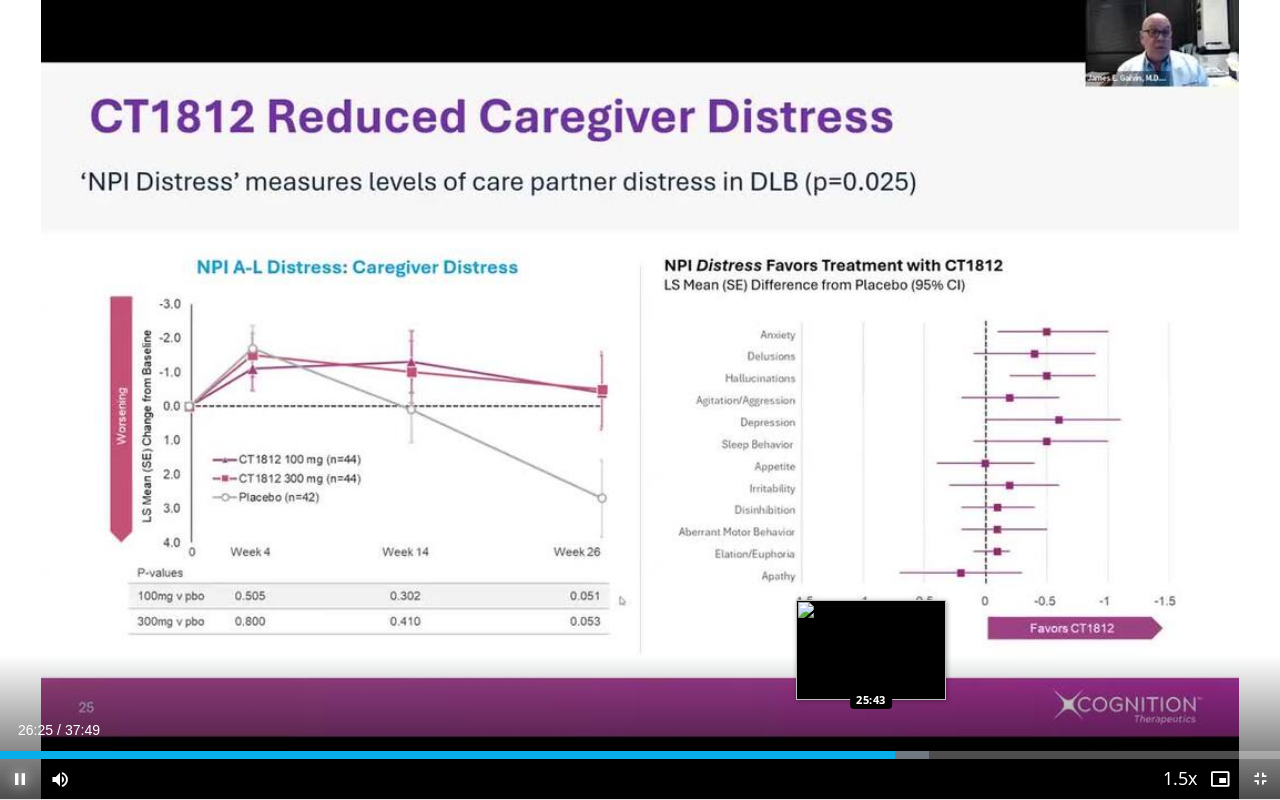 click on "Loaded :  72.60% 26:26 25:43" at bounding box center [640, 755] 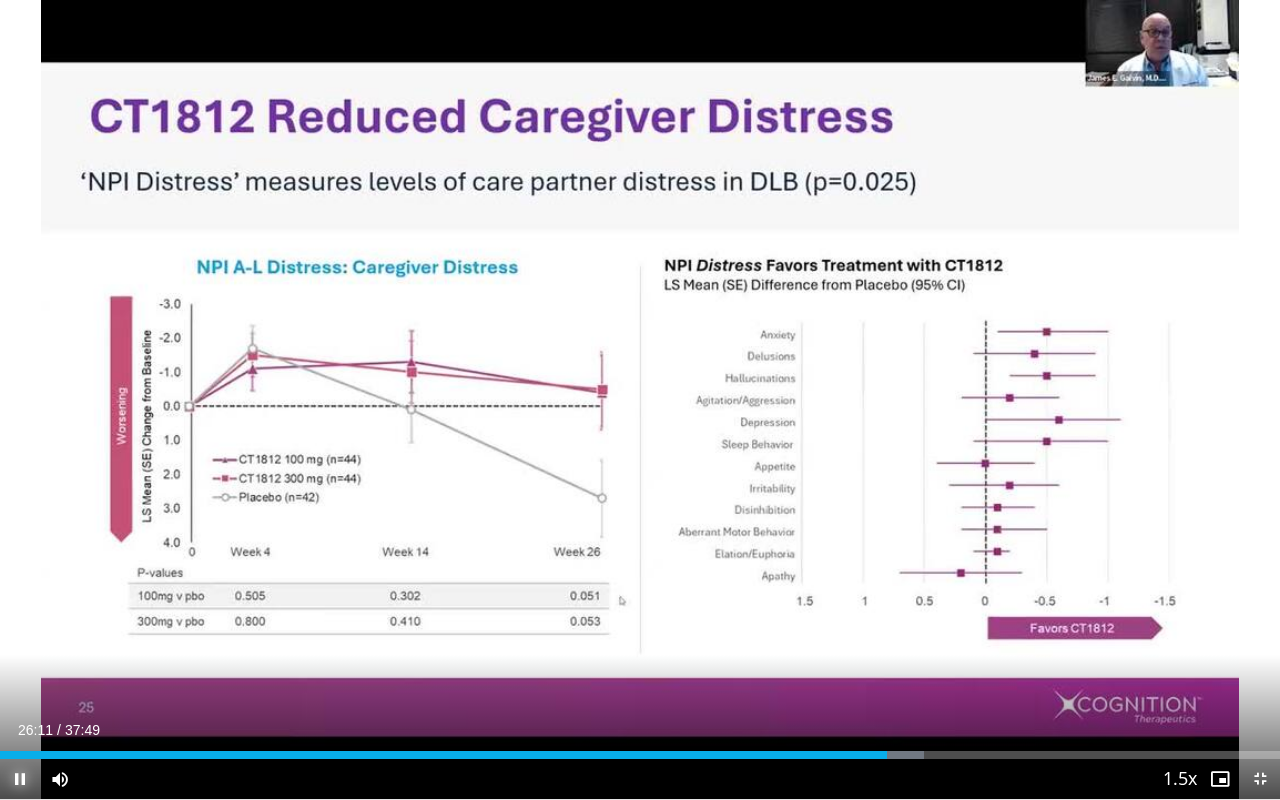 click at bounding box center [20, 779] 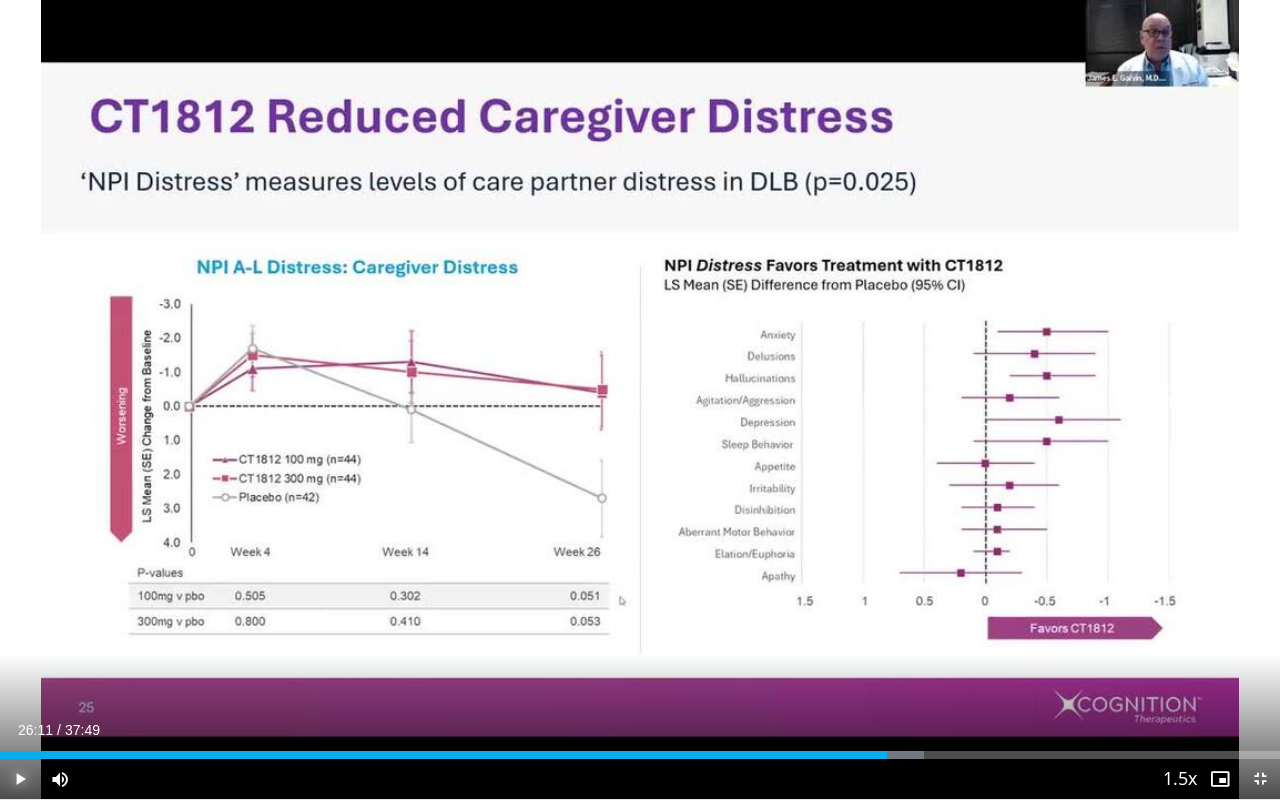 click at bounding box center (20, 779) 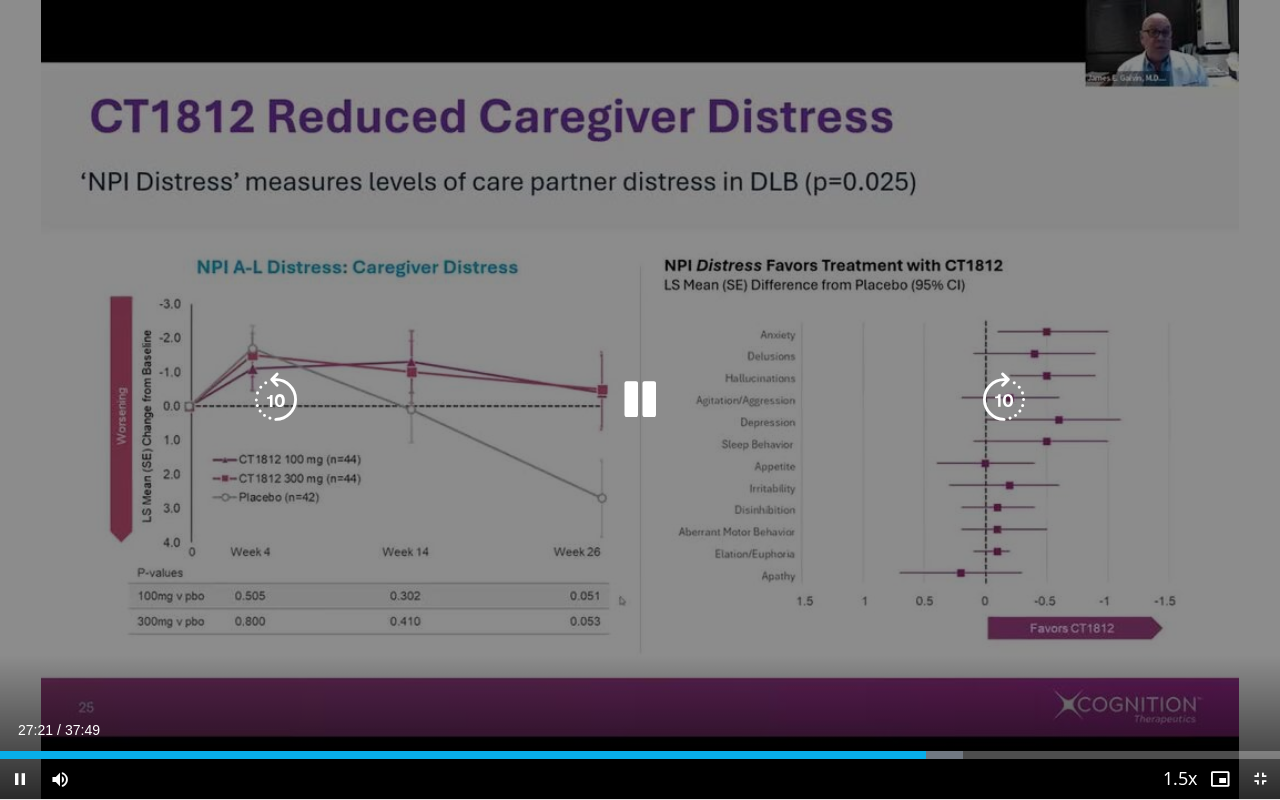 click at bounding box center [276, 400] 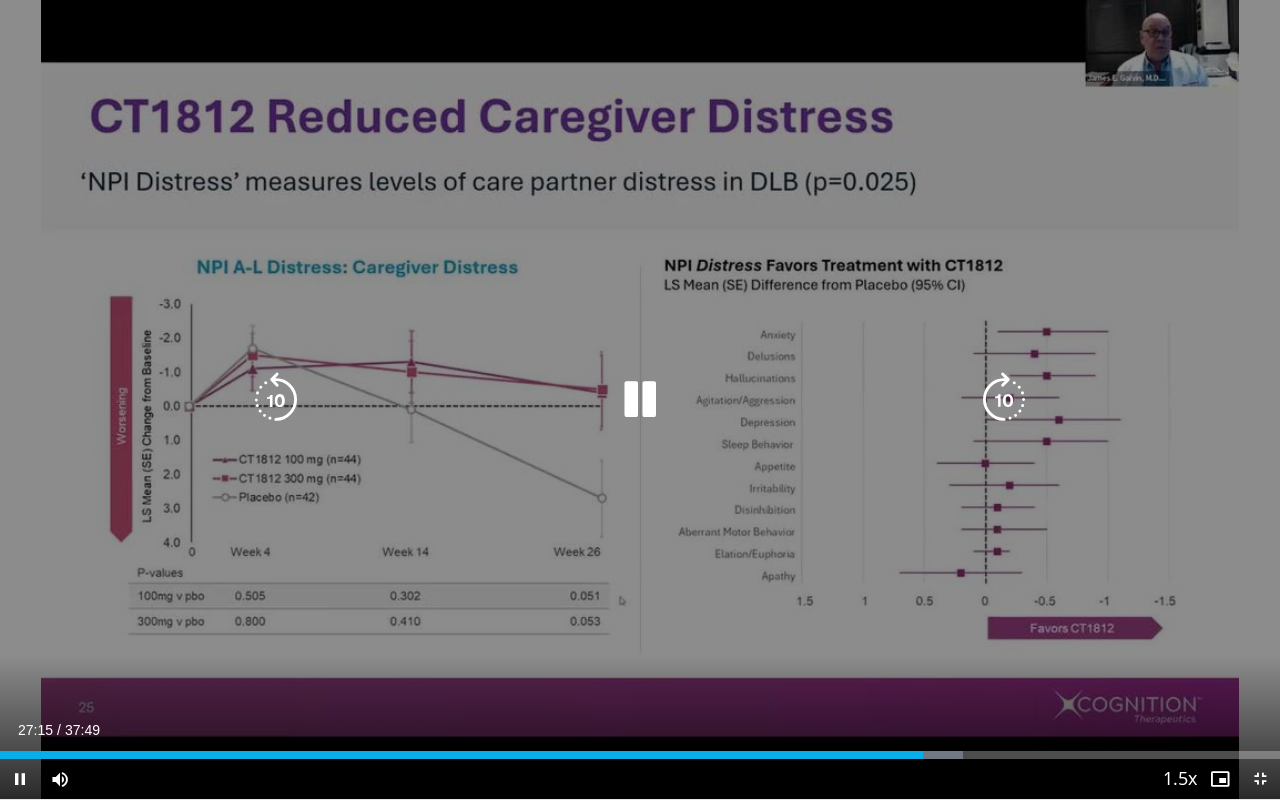 click on "10 seconds
Tap to unmute" at bounding box center [640, 399] 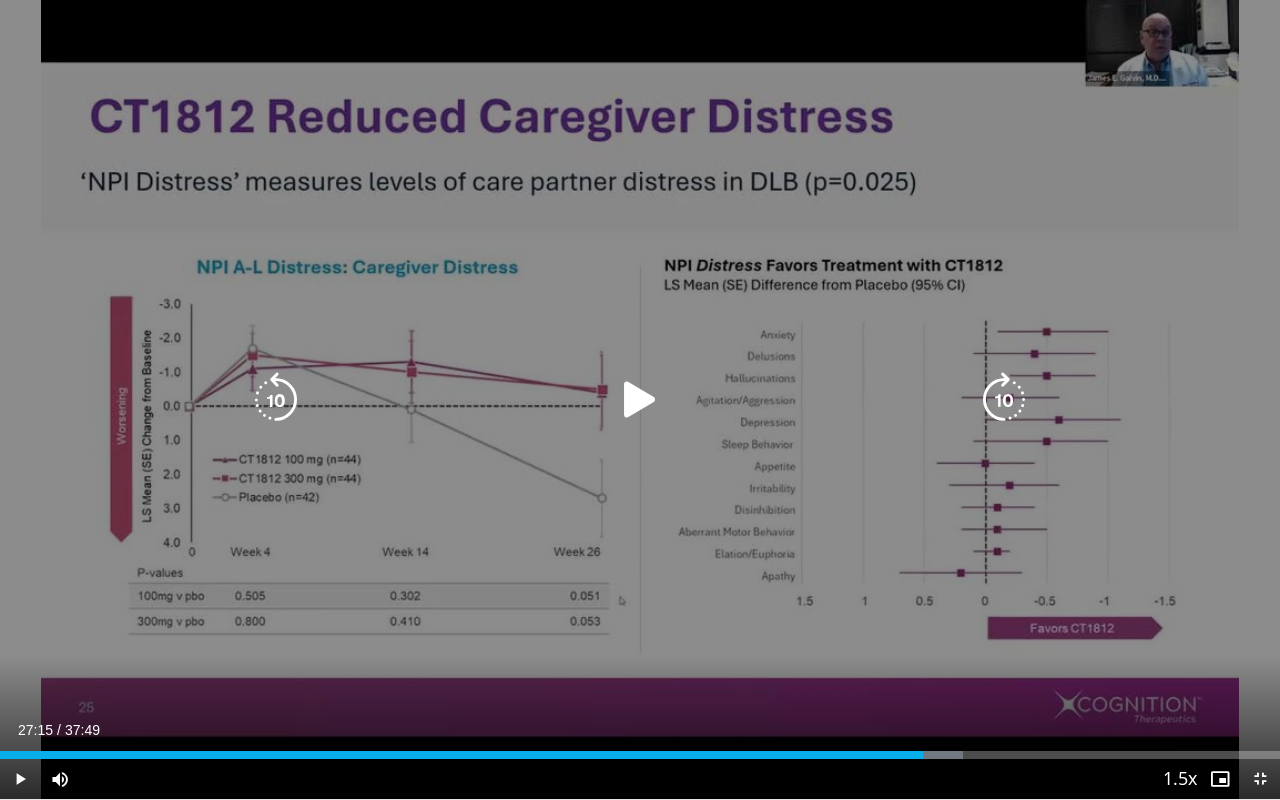 click at bounding box center [276, 400] 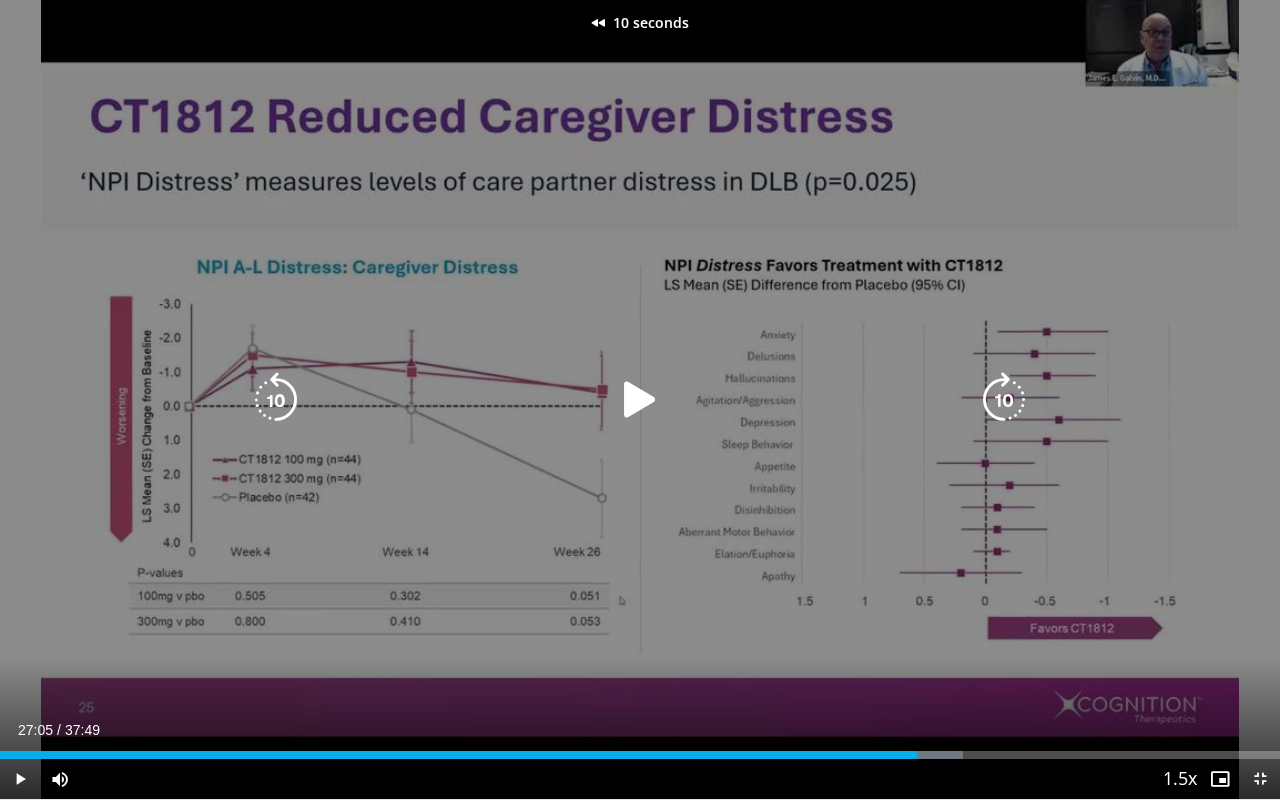 click at bounding box center (276, 400) 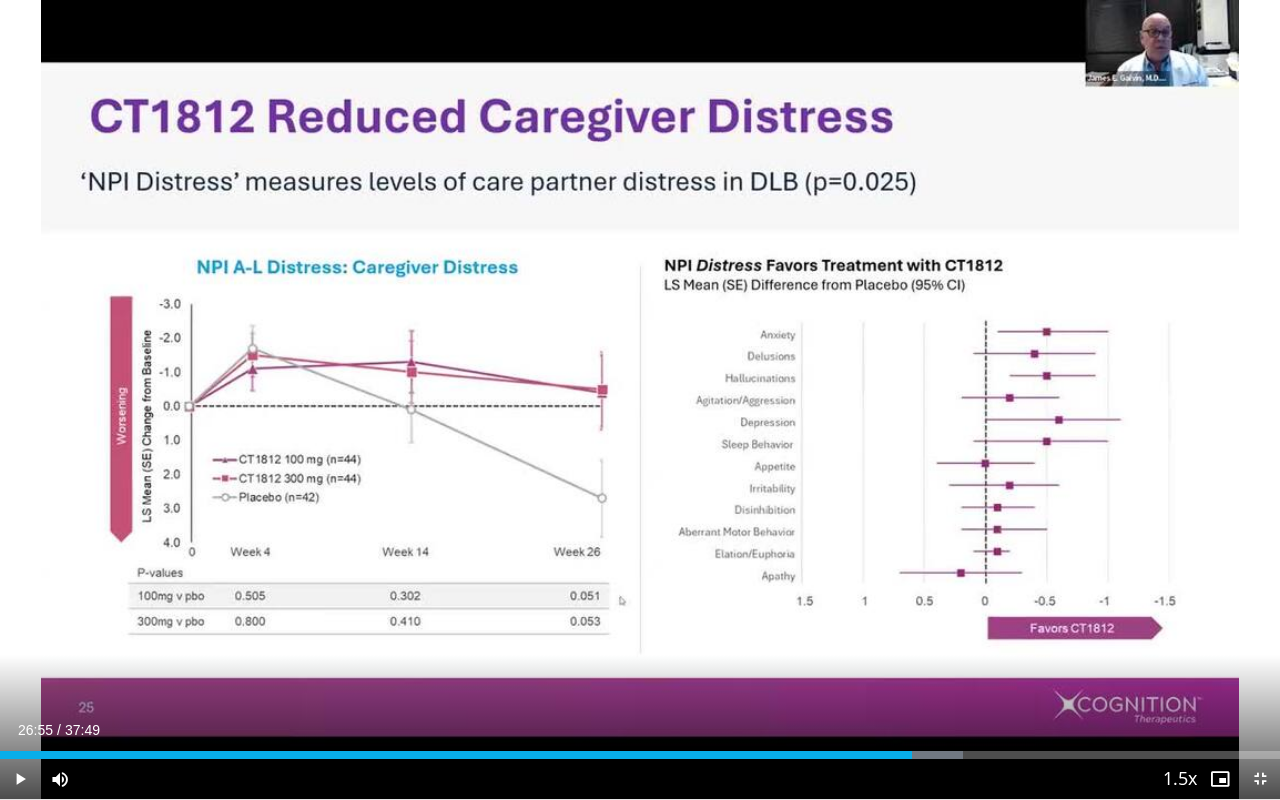 type 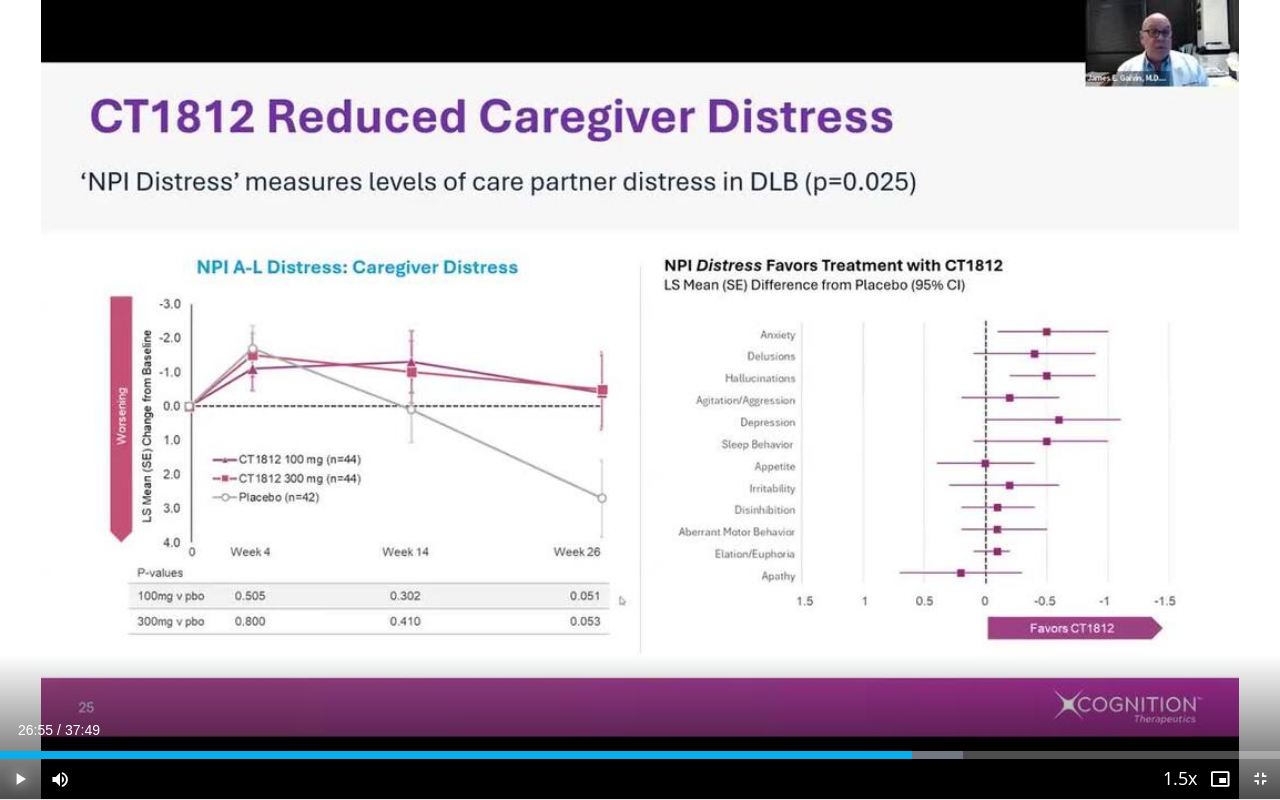 click at bounding box center (20, 779) 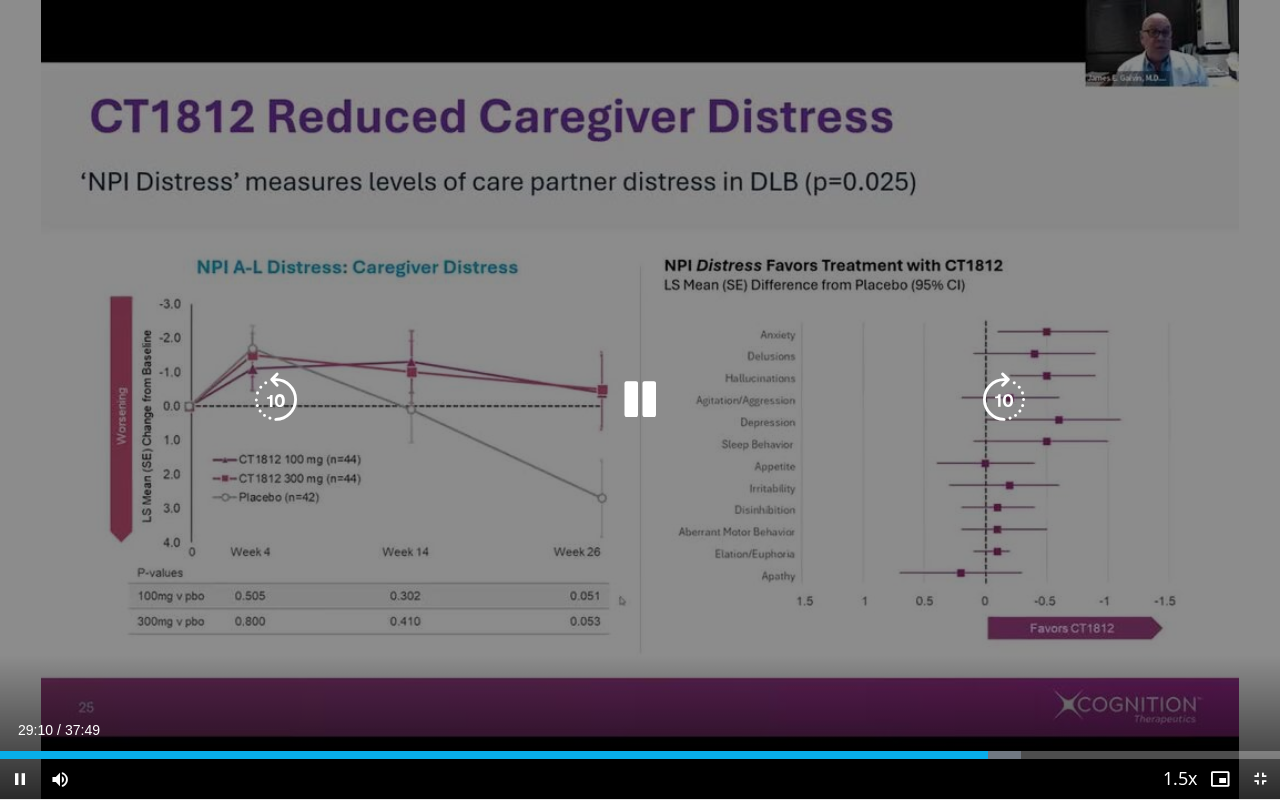 click at bounding box center (1004, 400) 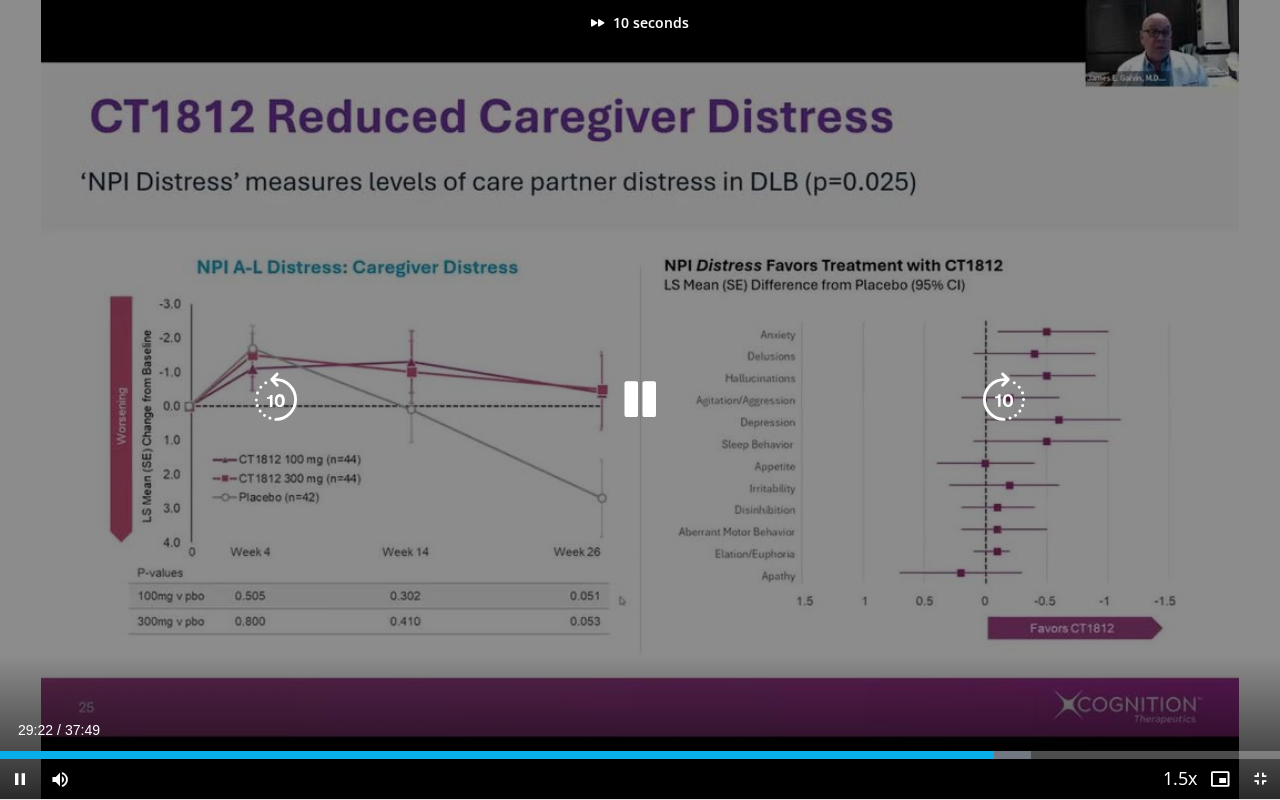 click at bounding box center [1004, 400] 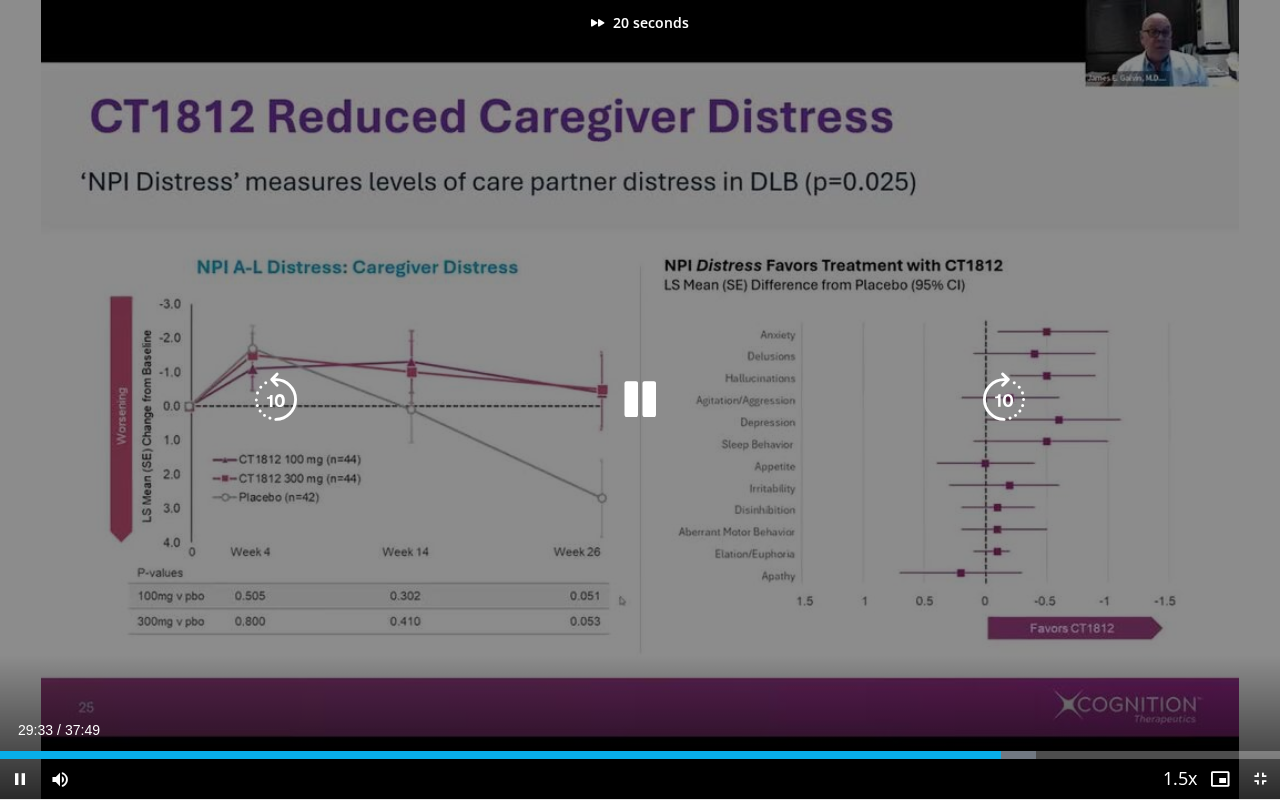 click at bounding box center (1004, 400) 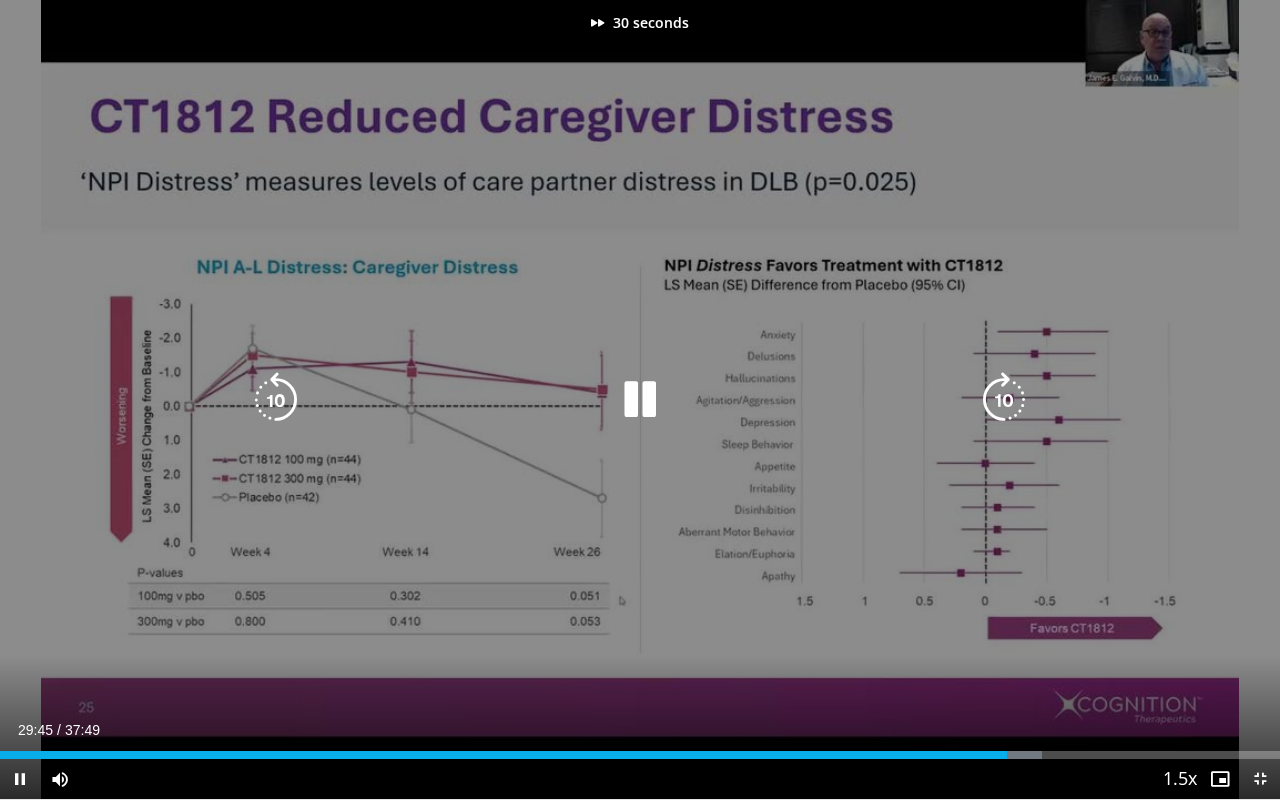 click at bounding box center (1004, 400) 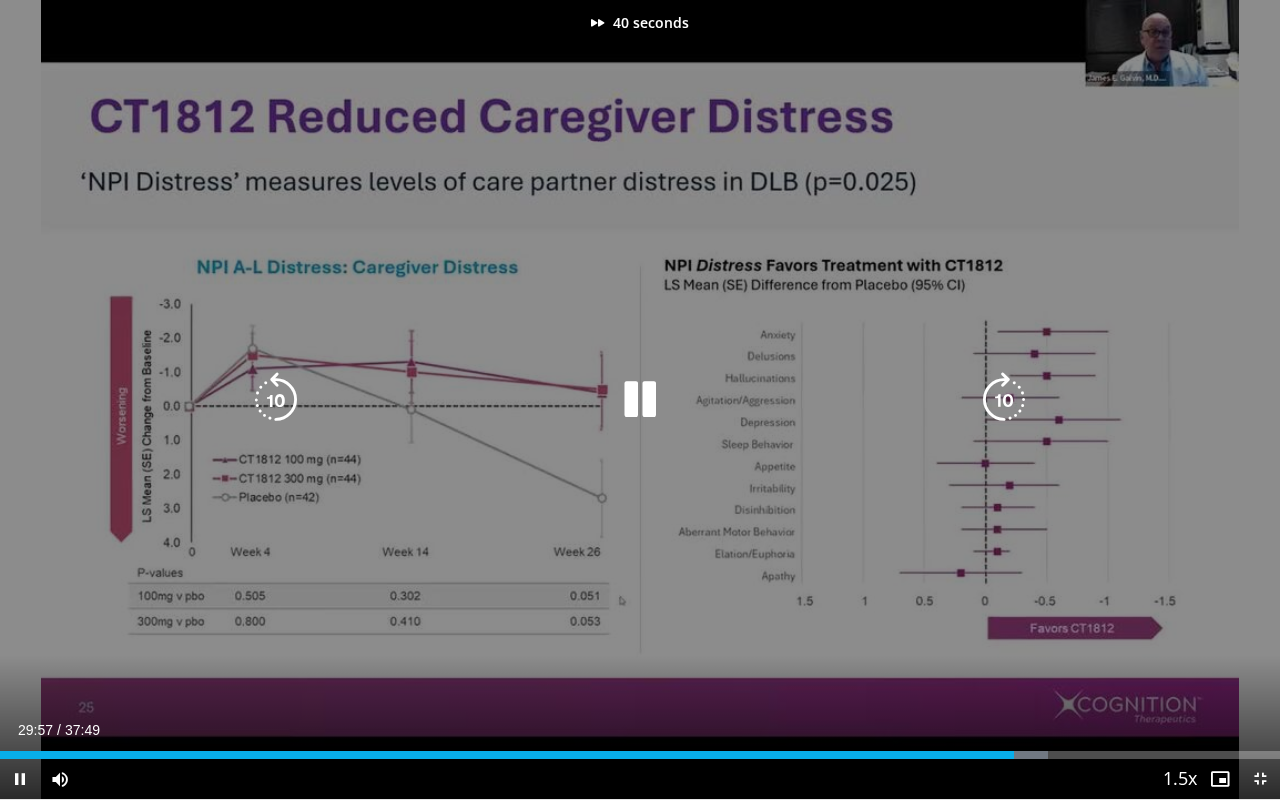click at bounding box center [1004, 400] 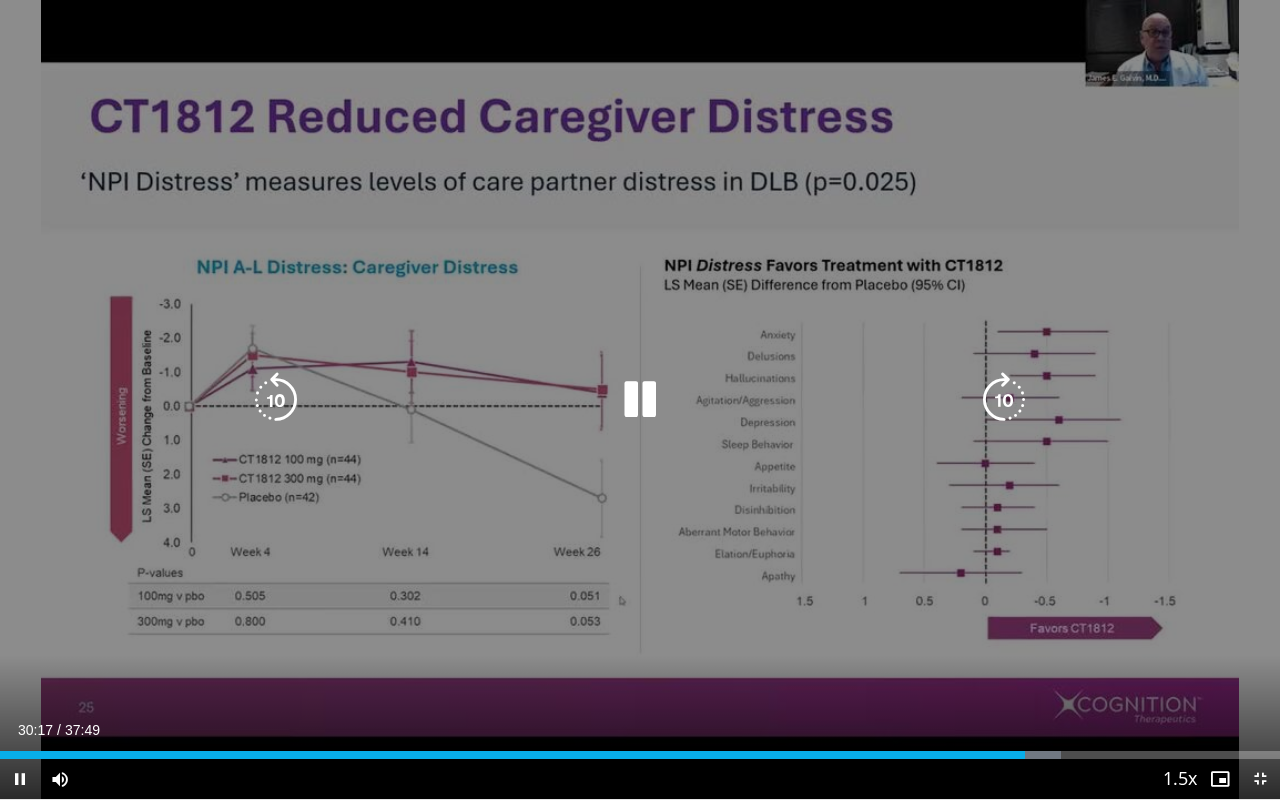 click at bounding box center [1004, 400] 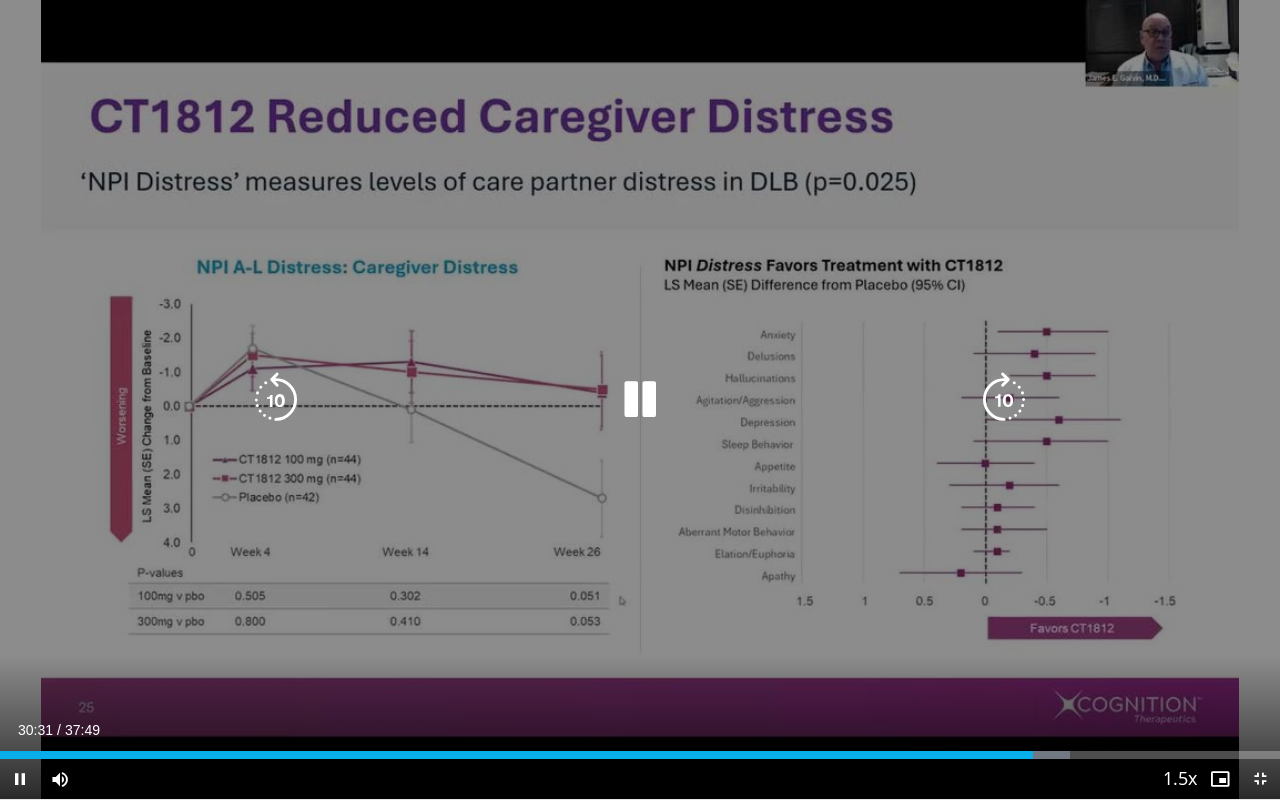 click at bounding box center (1004, 400) 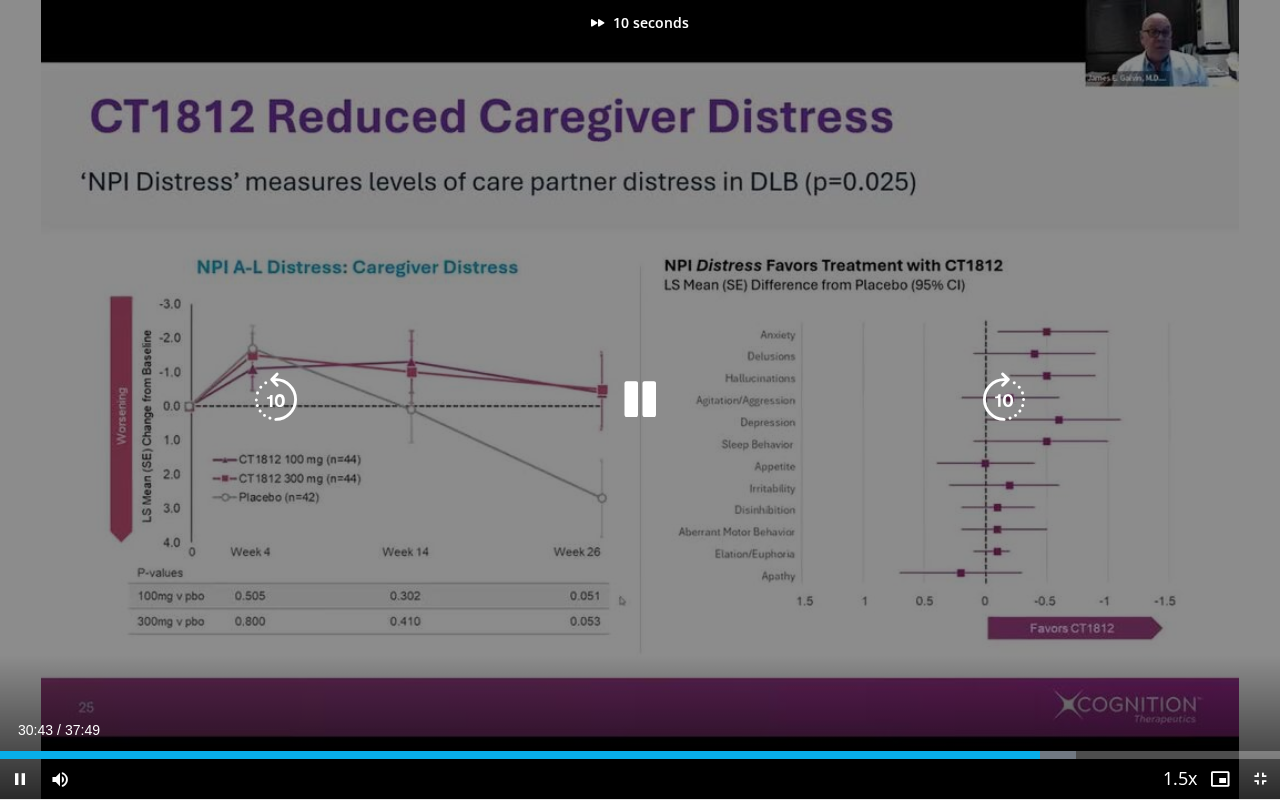 click at bounding box center [1004, 400] 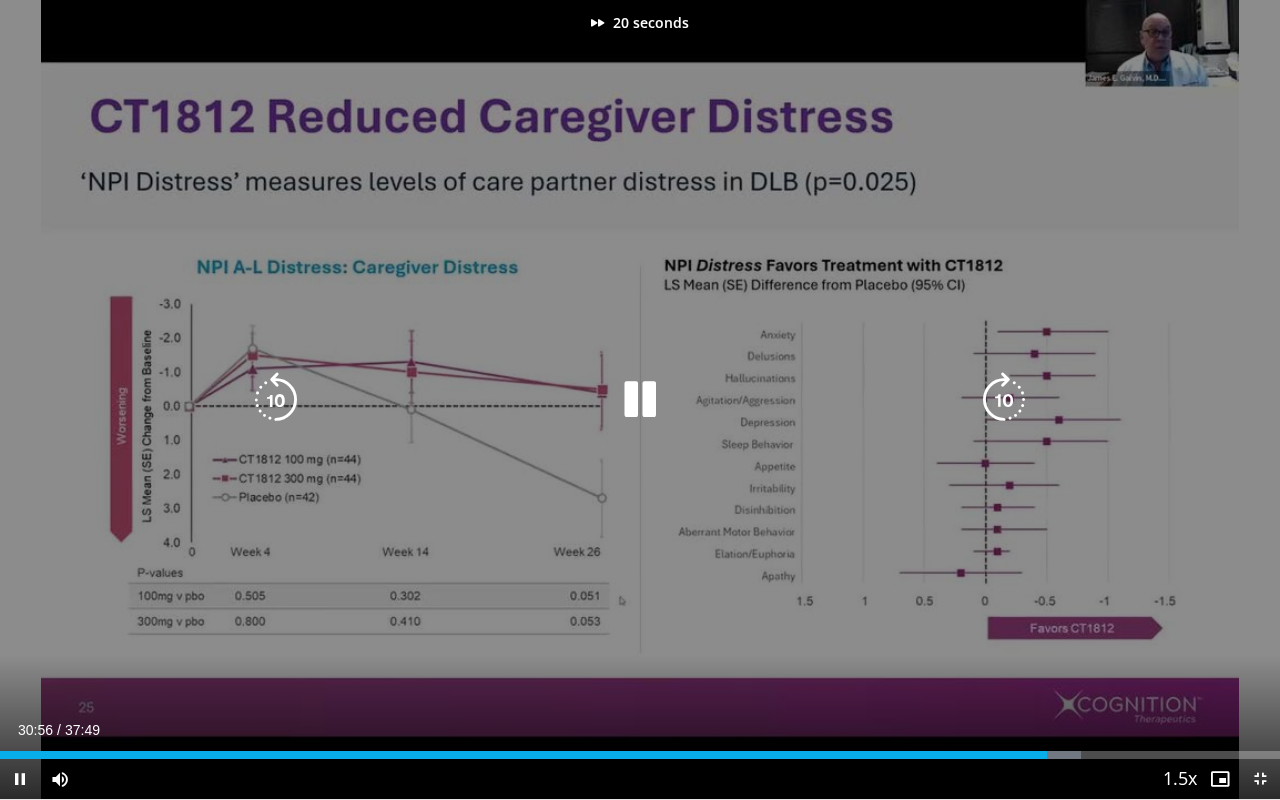 click at bounding box center (1004, 400) 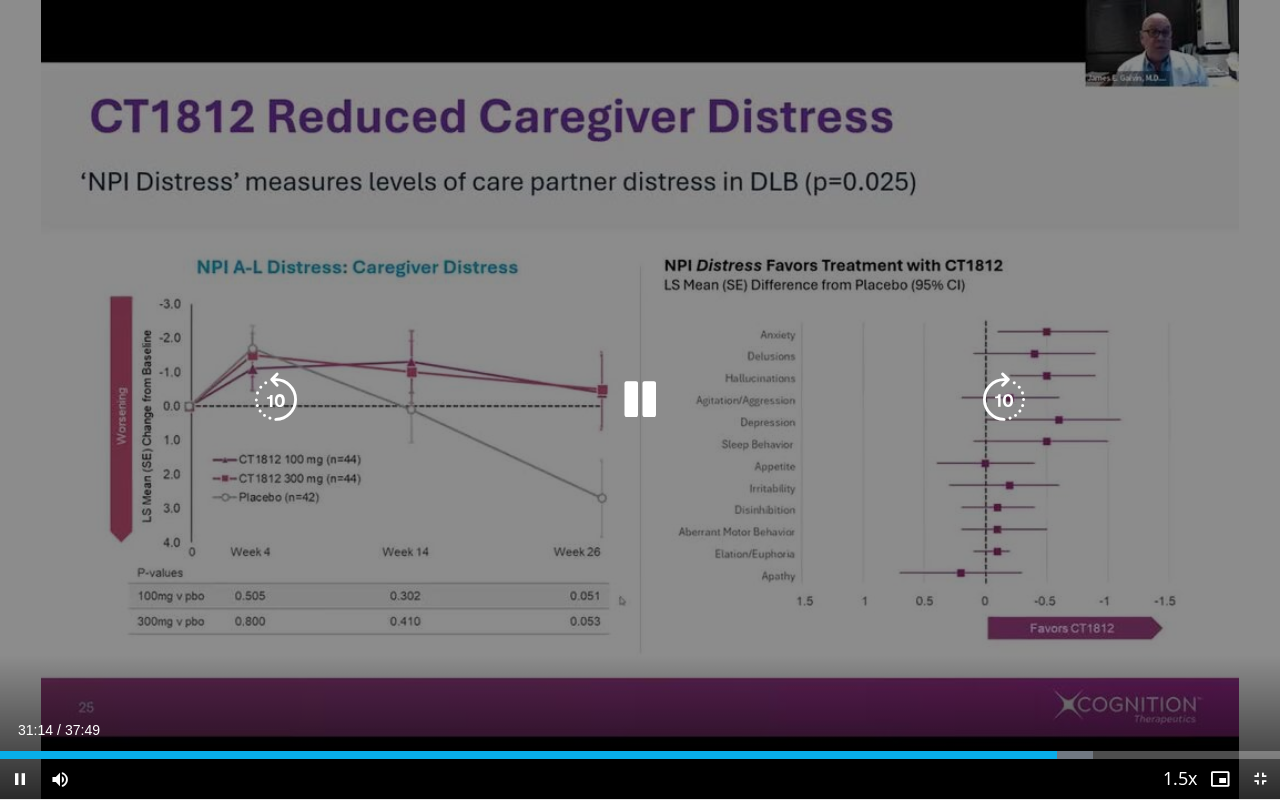 click at bounding box center (1004, 400) 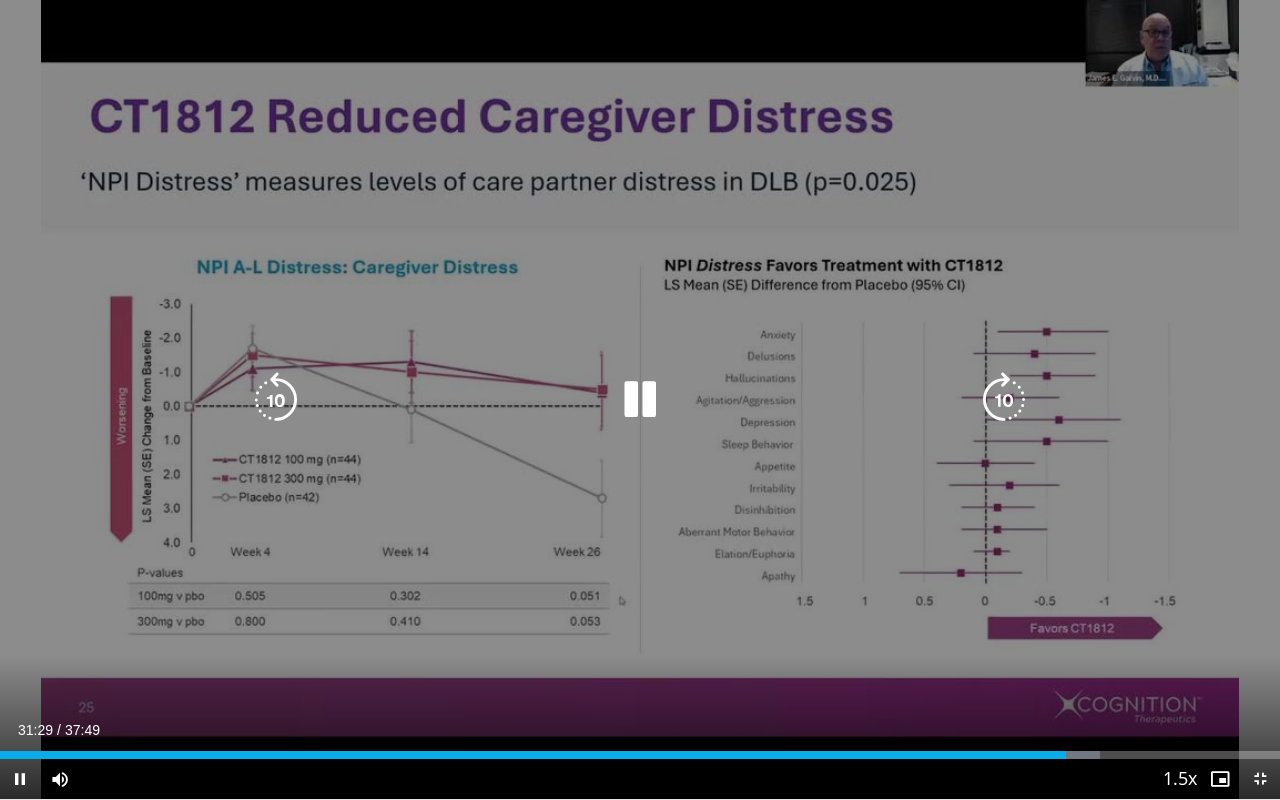 click at bounding box center (1004, 400) 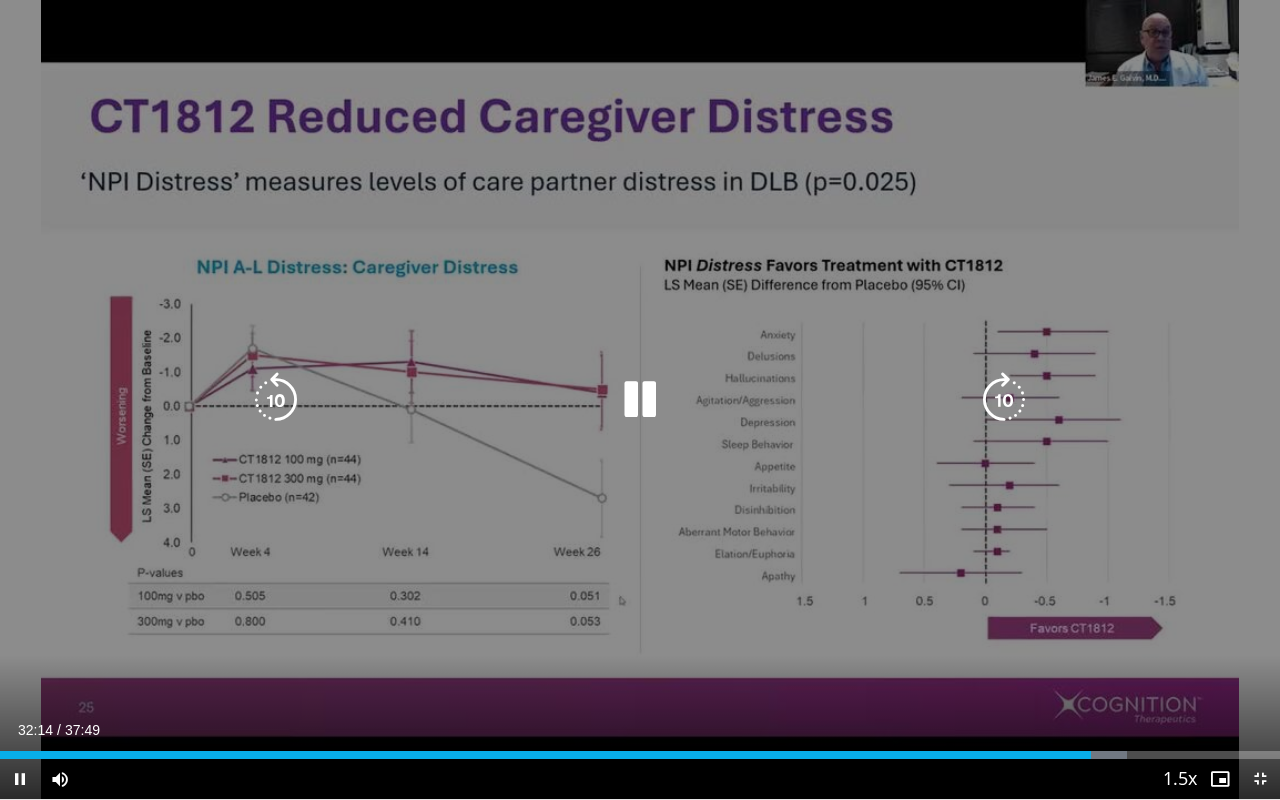 click at bounding box center [1004, 400] 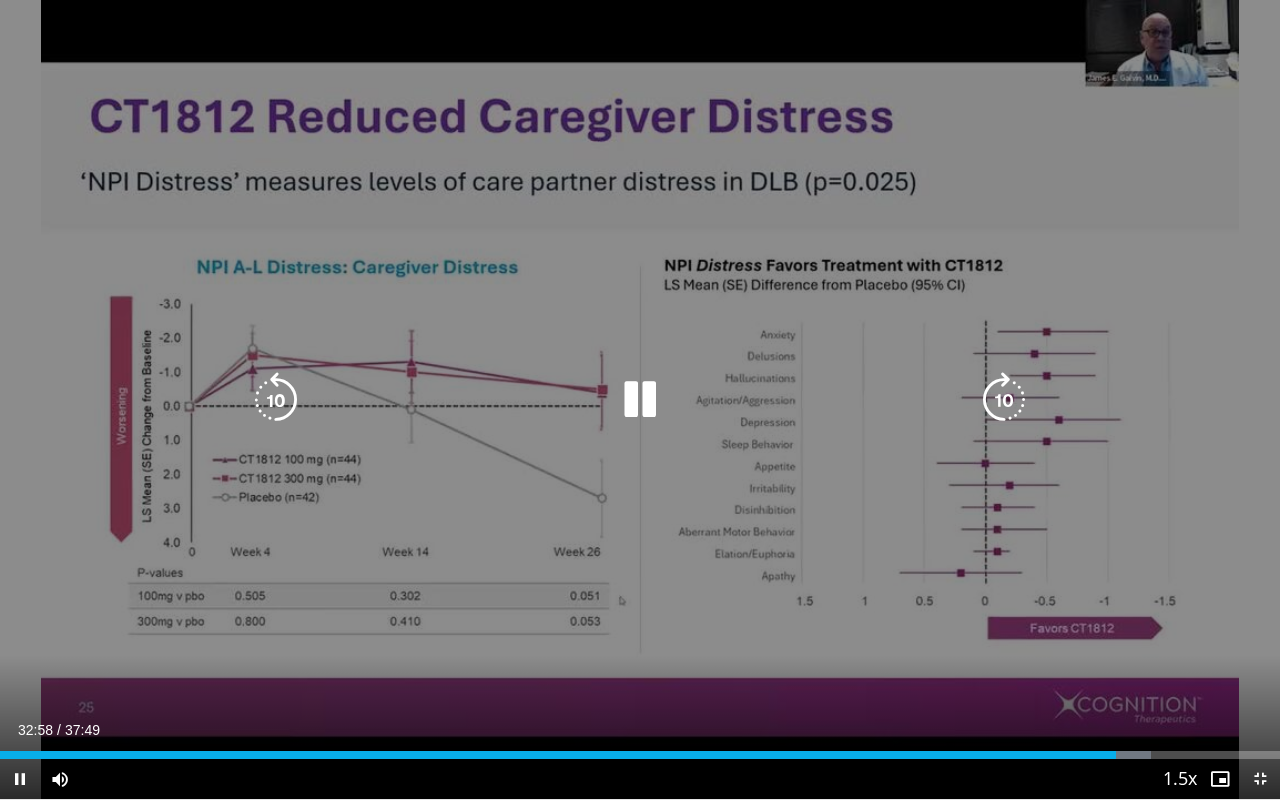 click on "10 seconds
Tap to unmute" at bounding box center [640, 399] 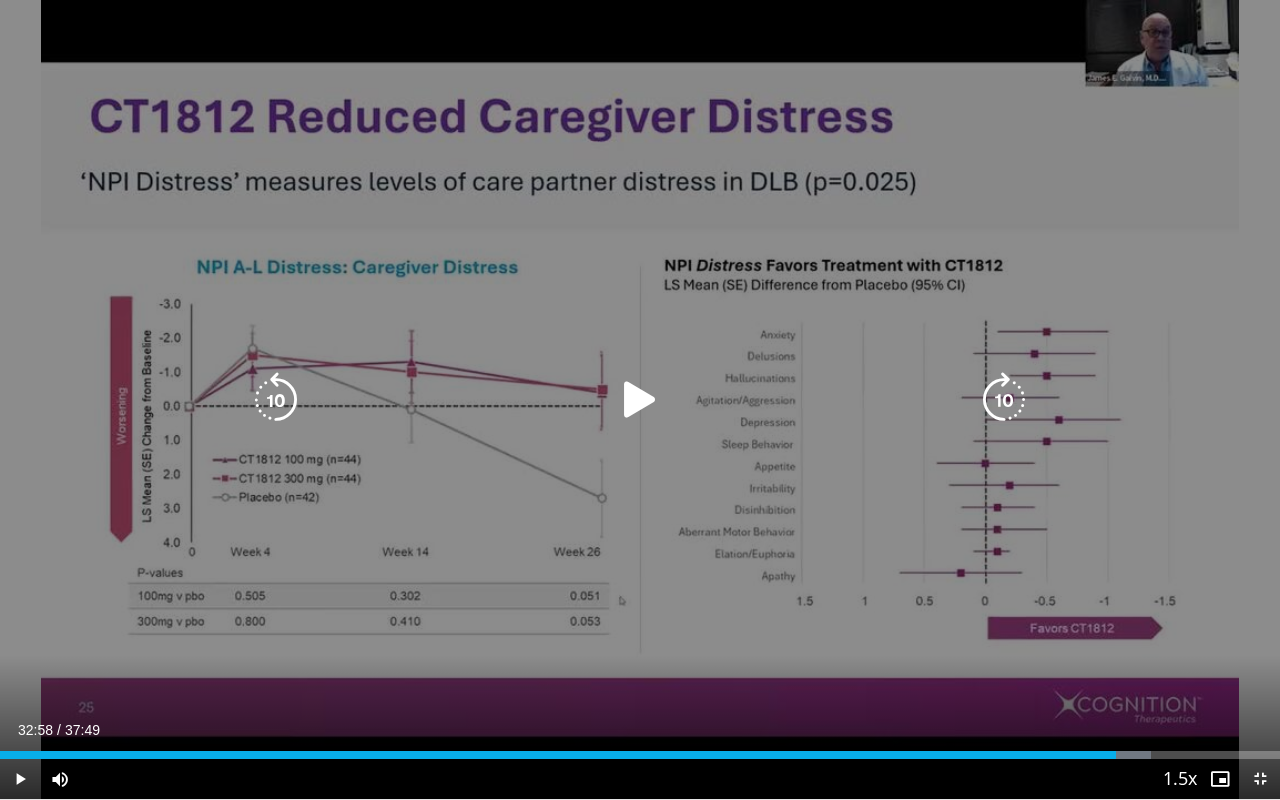 click at bounding box center (1004, 400) 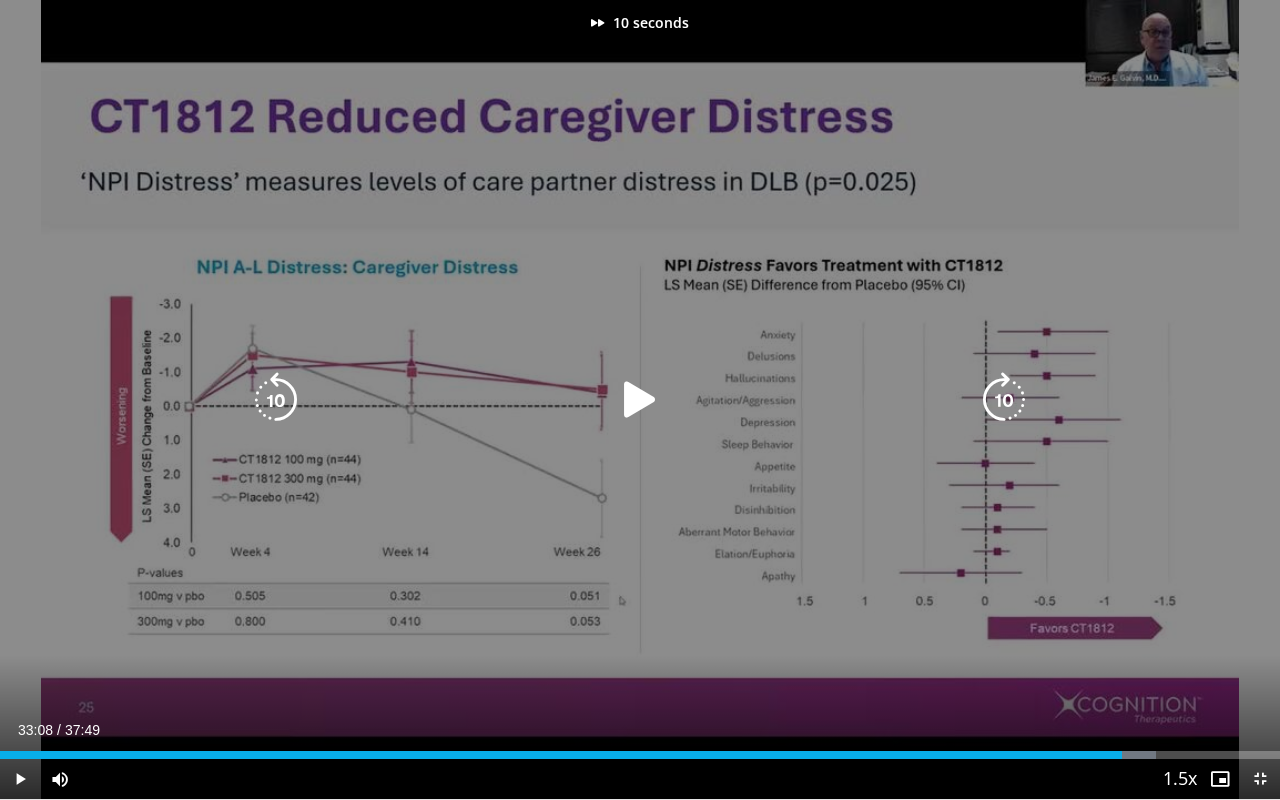 click at bounding box center [1004, 400] 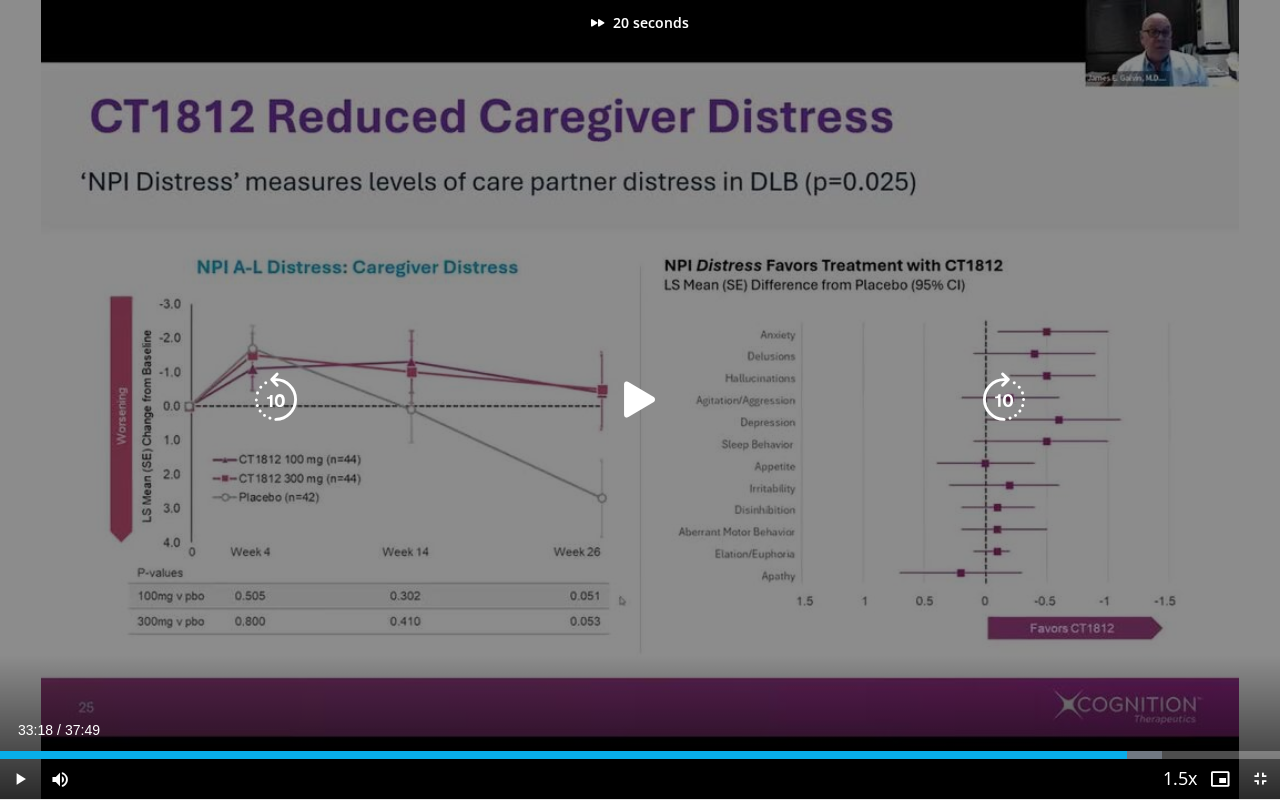 click at bounding box center (640, 400) 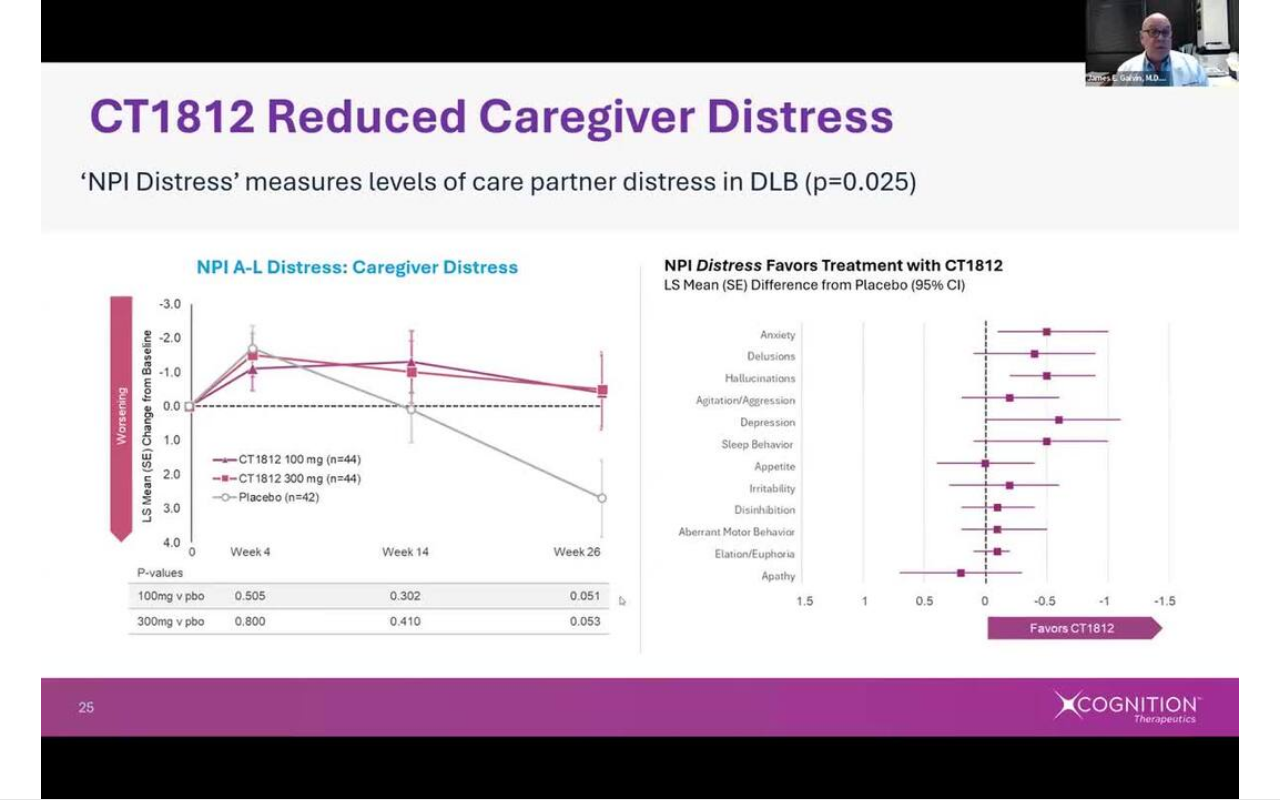 click on "20 seconds
Tap to unmute" at bounding box center [640, 399] 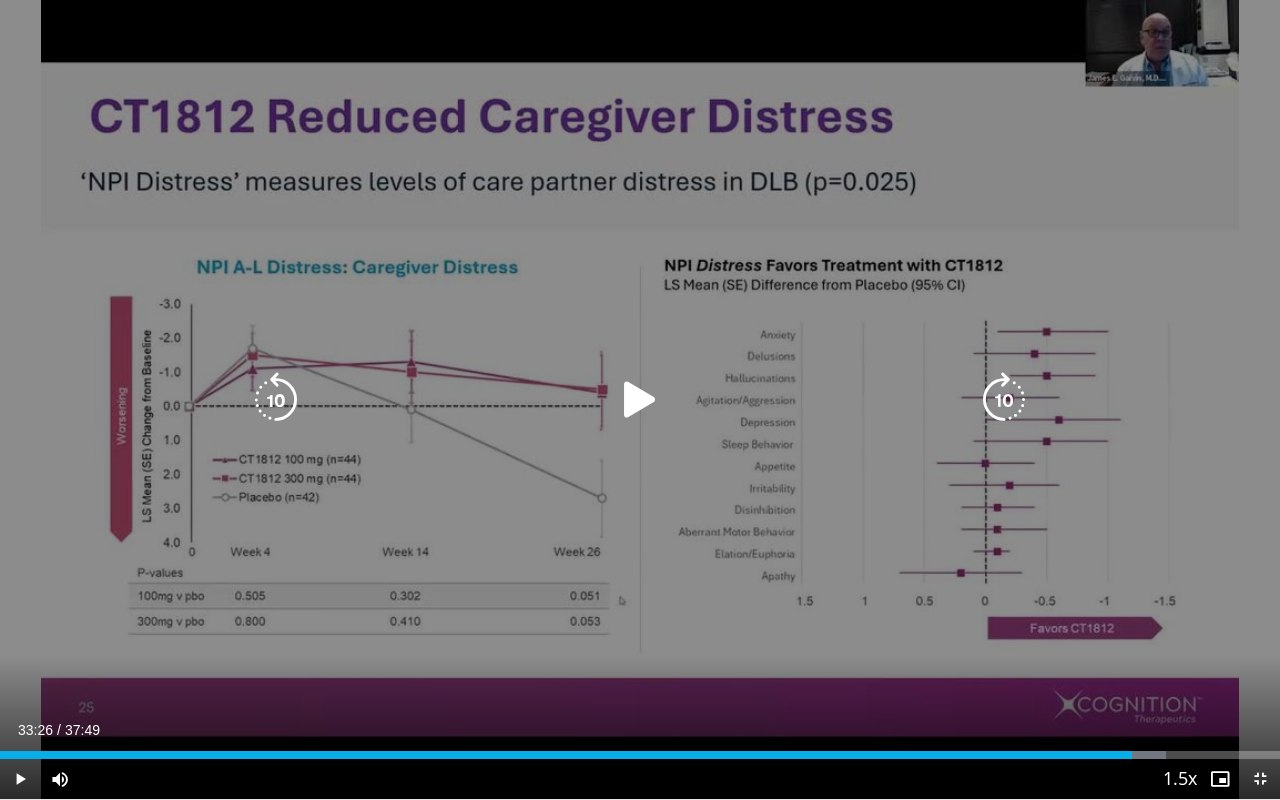 click at bounding box center [1004, 400] 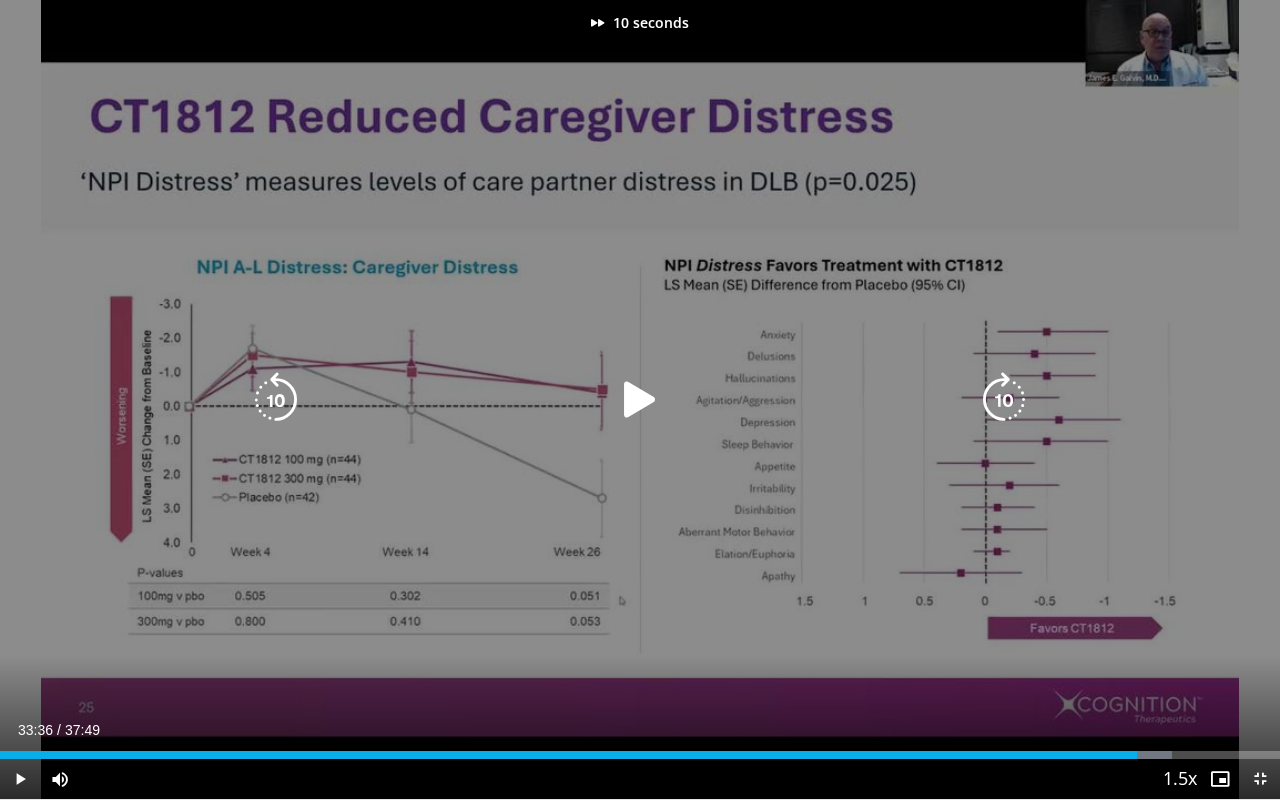 click at bounding box center [640, 400] 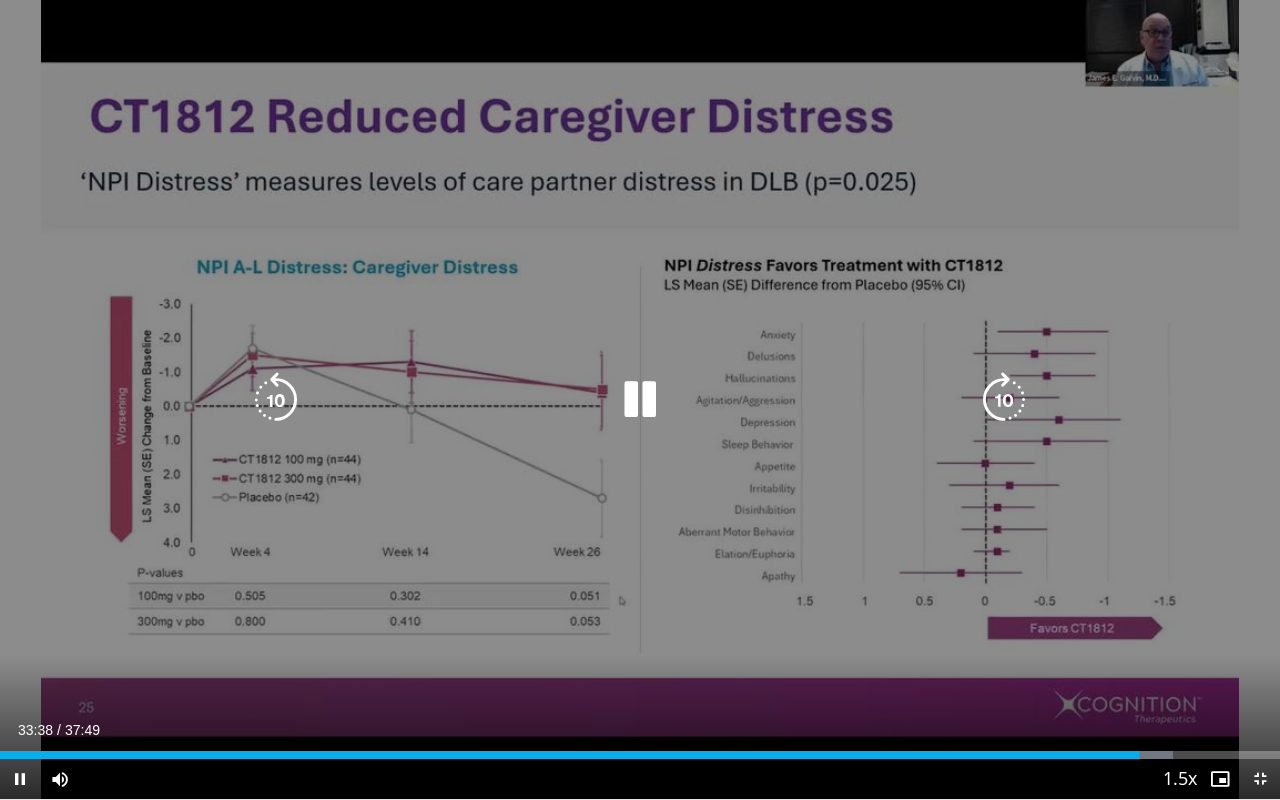 click at bounding box center (1004, 400) 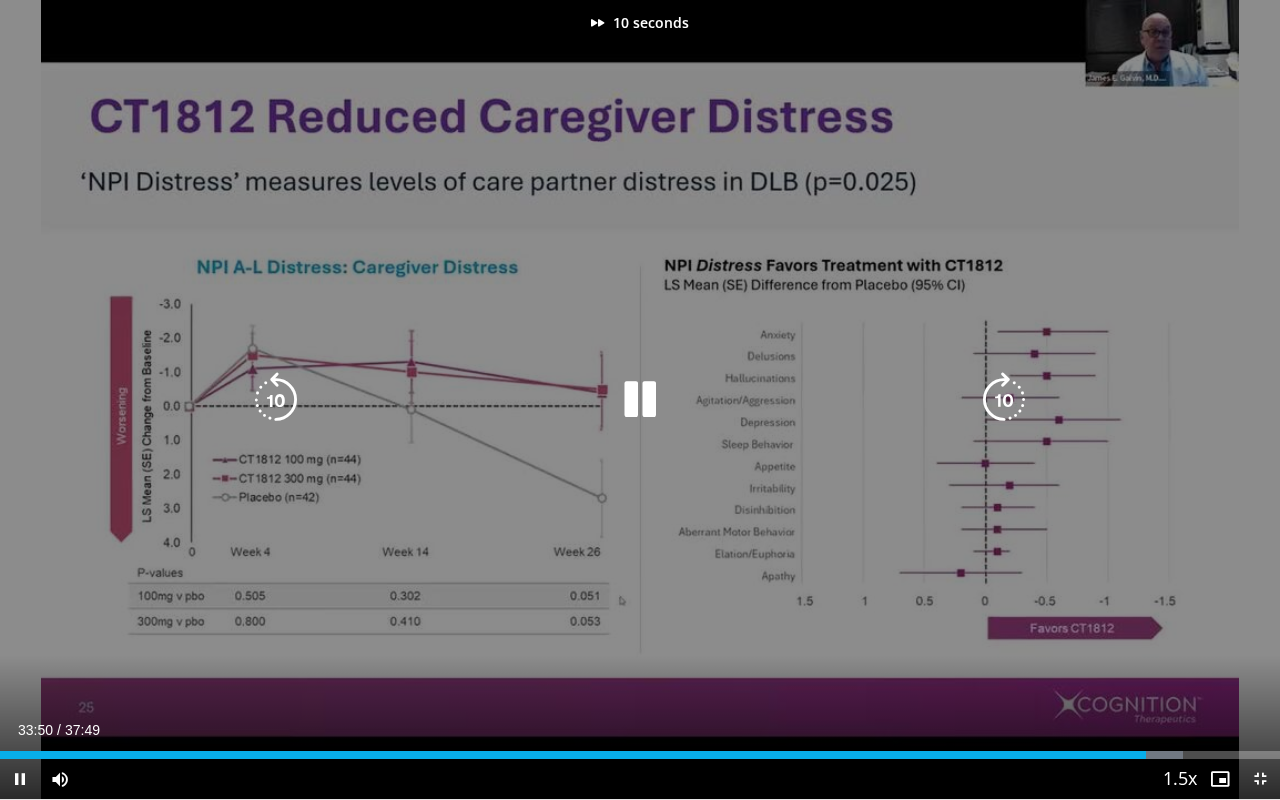 click at bounding box center (1004, 400) 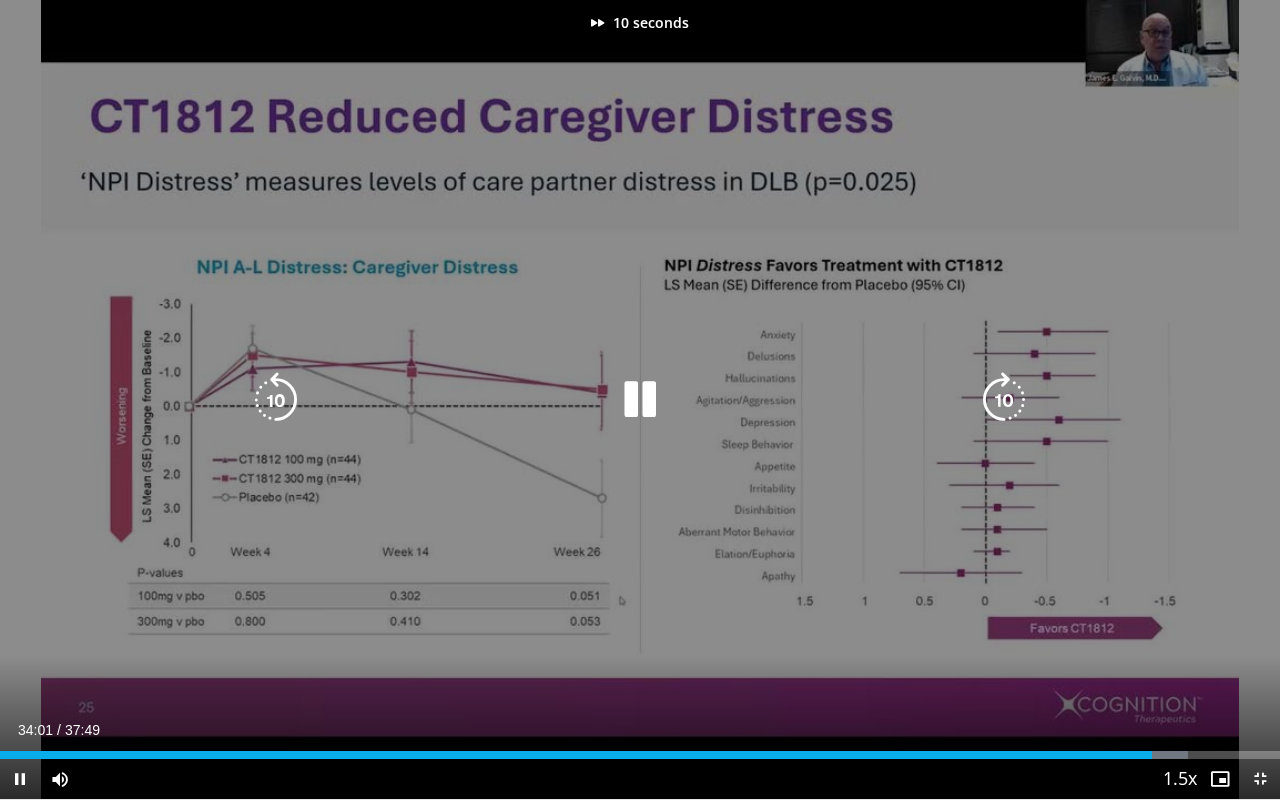 click at bounding box center [1004, 400] 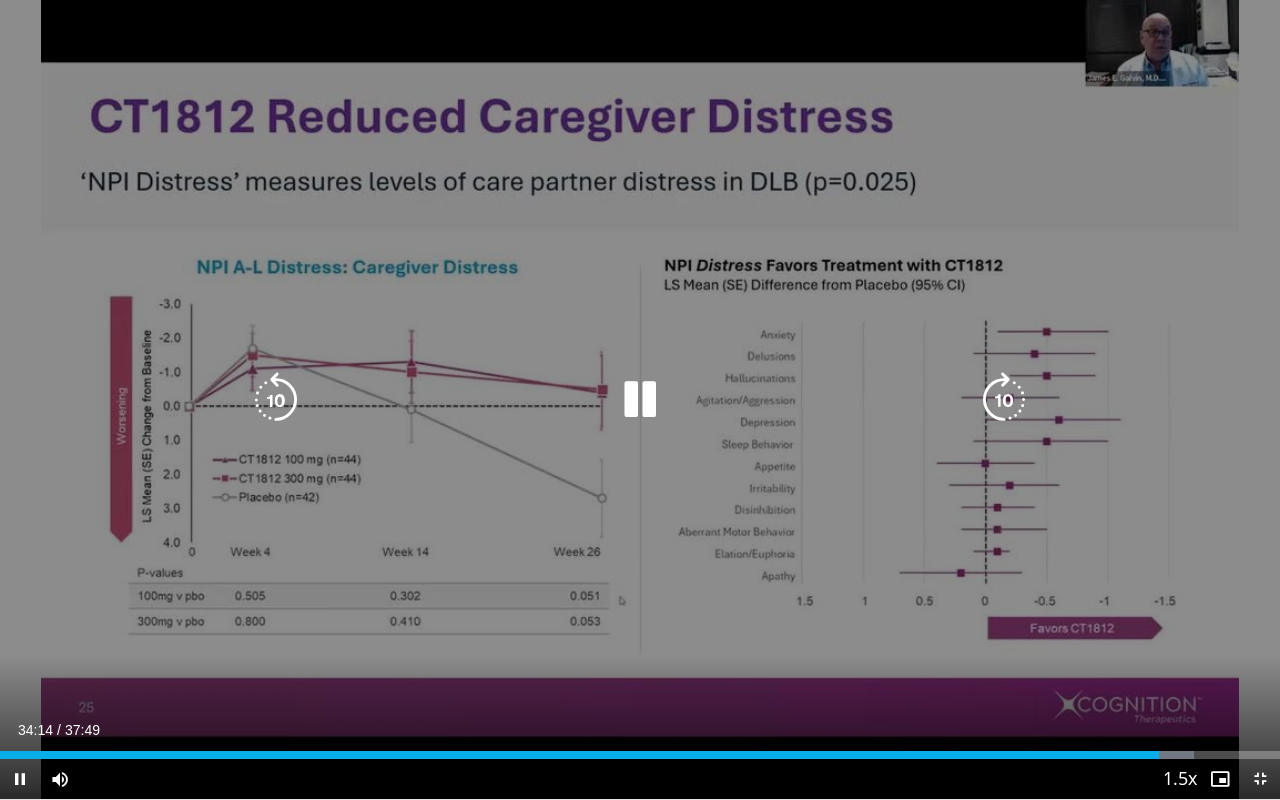 click at bounding box center (1004, 400) 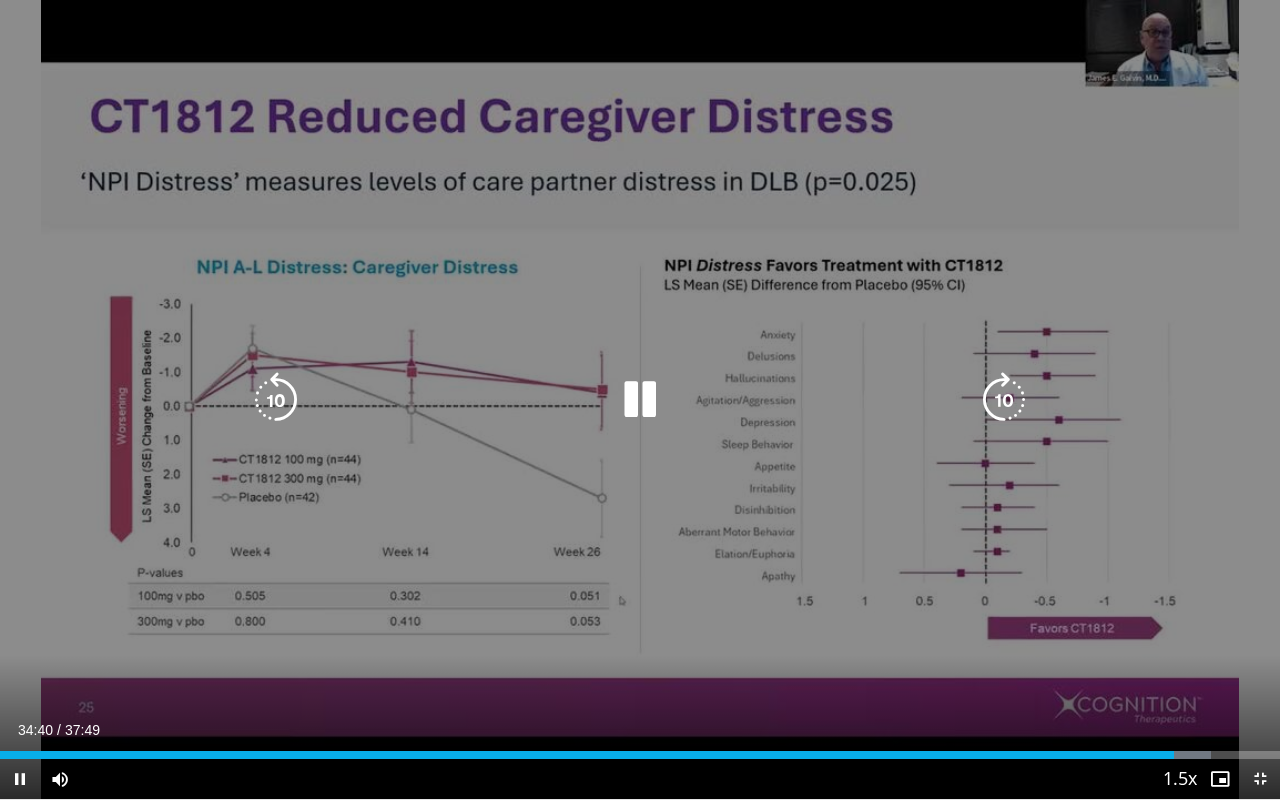 click at bounding box center (1004, 400) 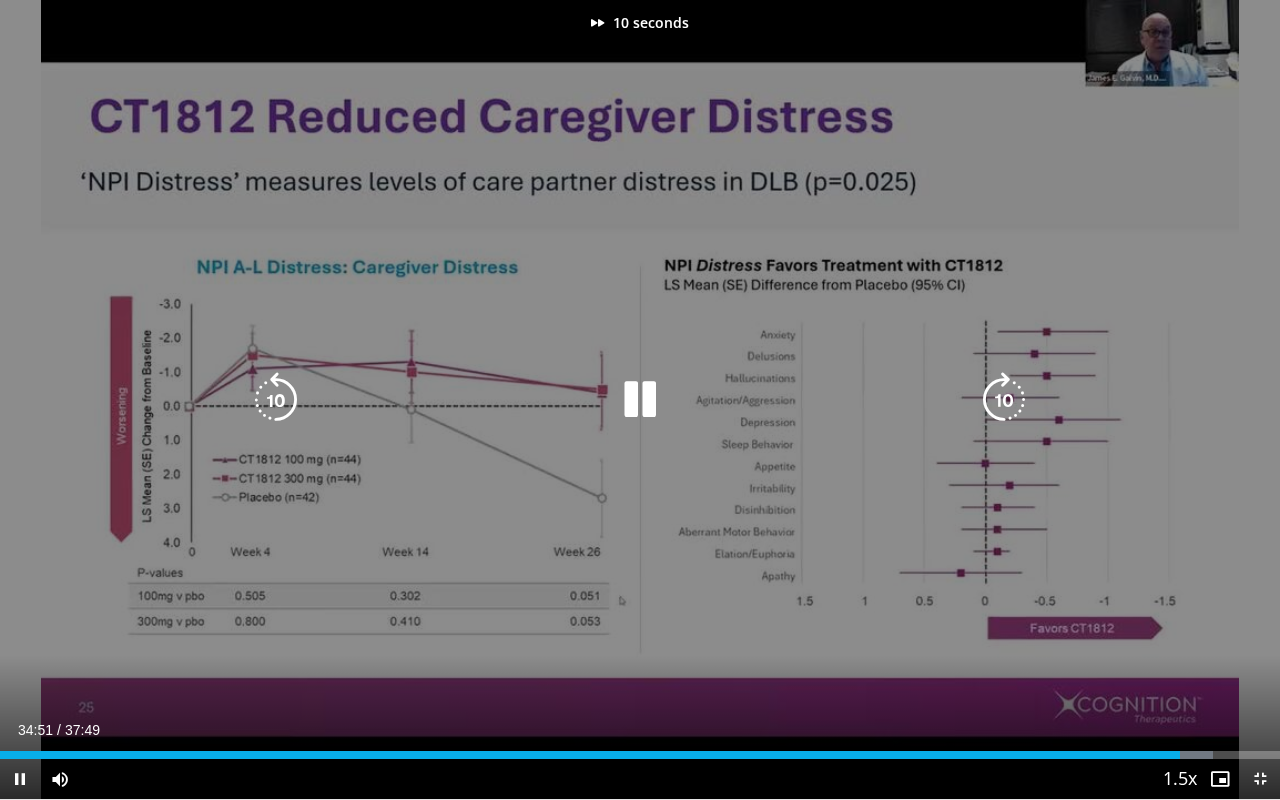click at bounding box center [1004, 400] 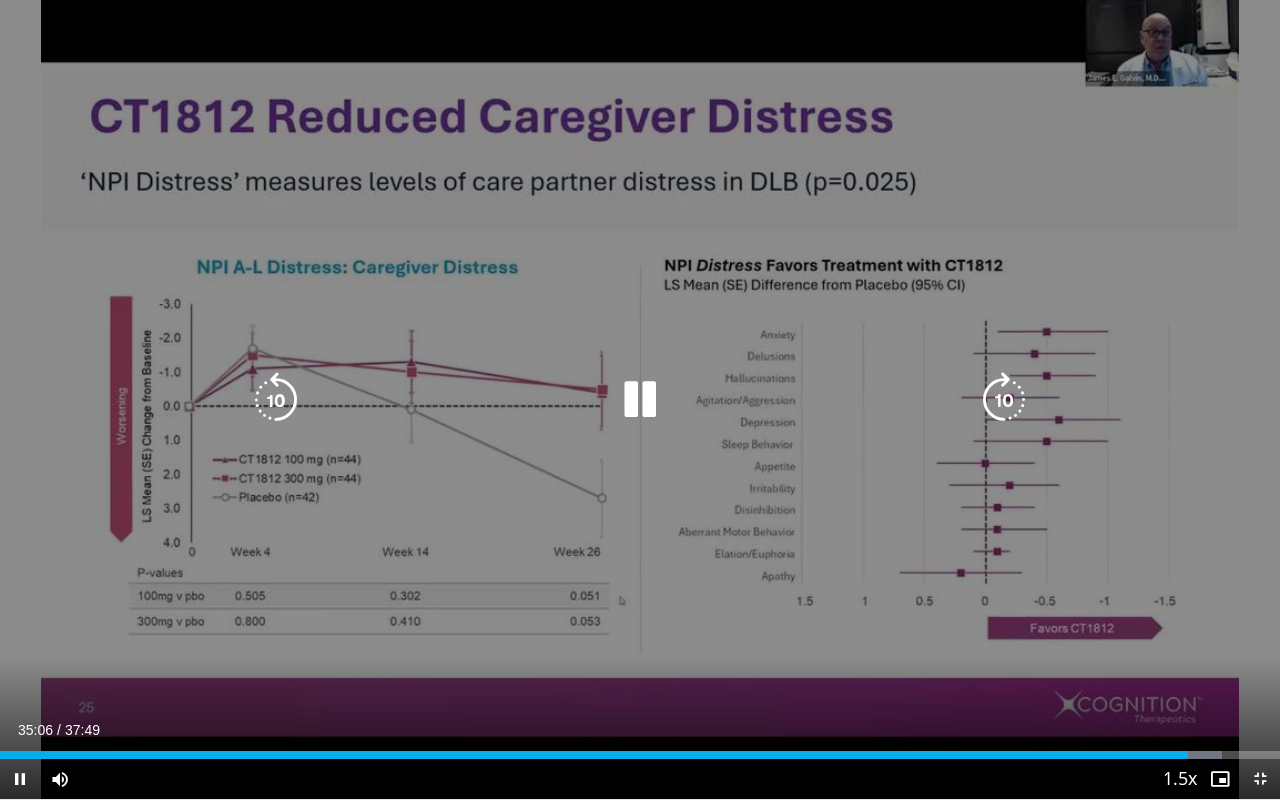click at bounding box center [1004, 400] 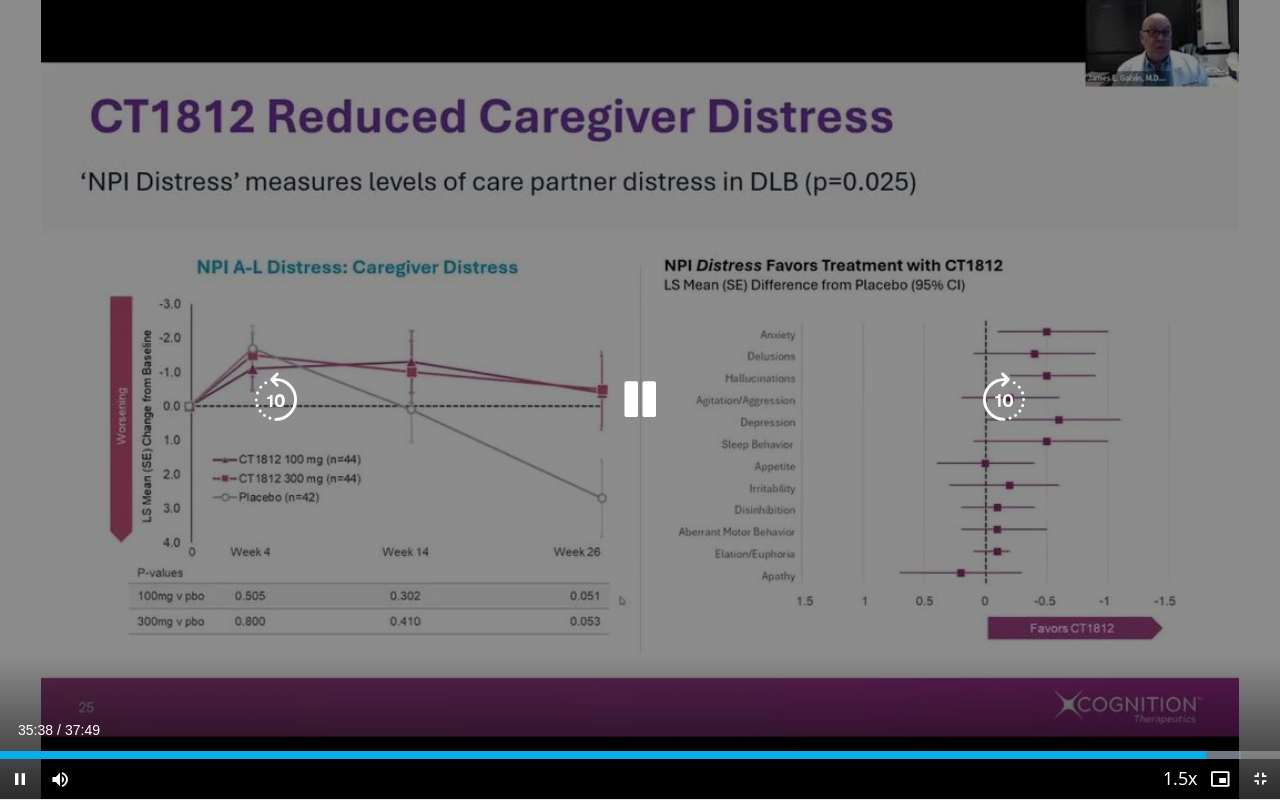 click at bounding box center [1004, 400] 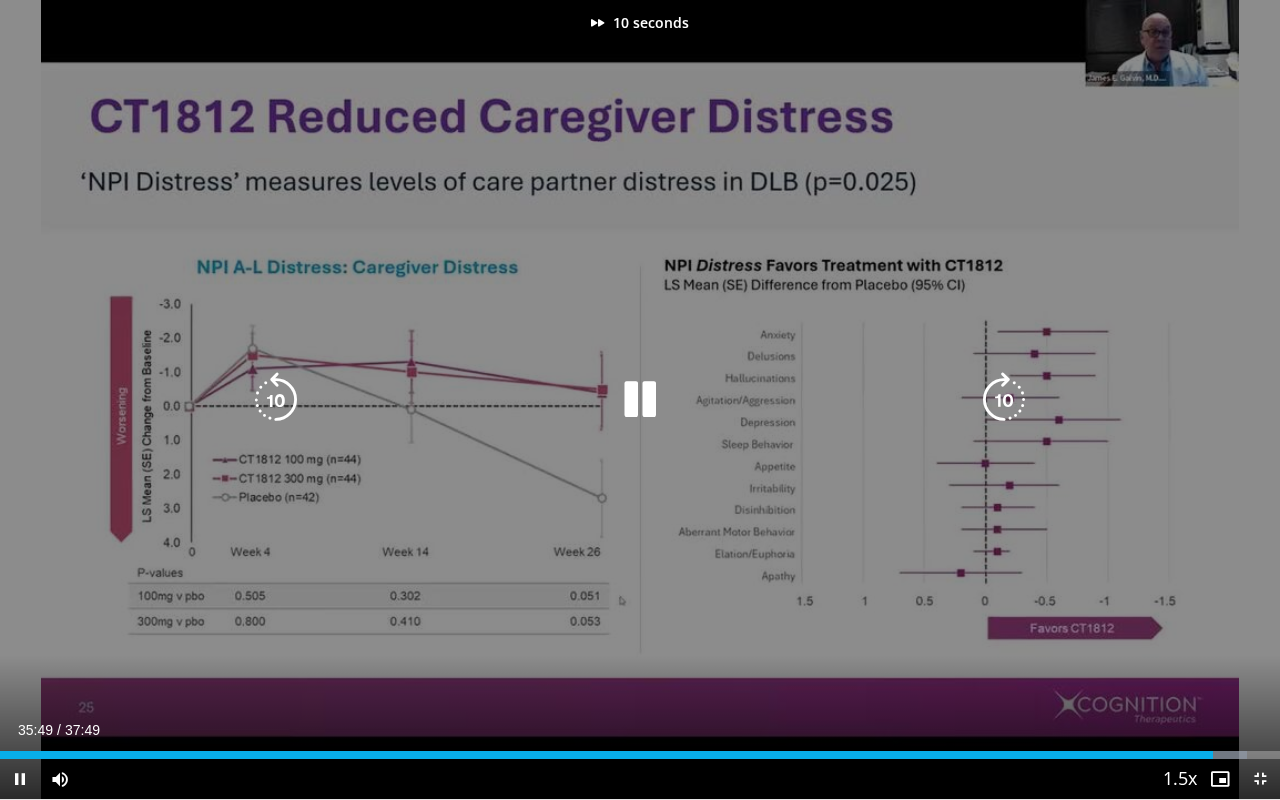 click at bounding box center [1004, 400] 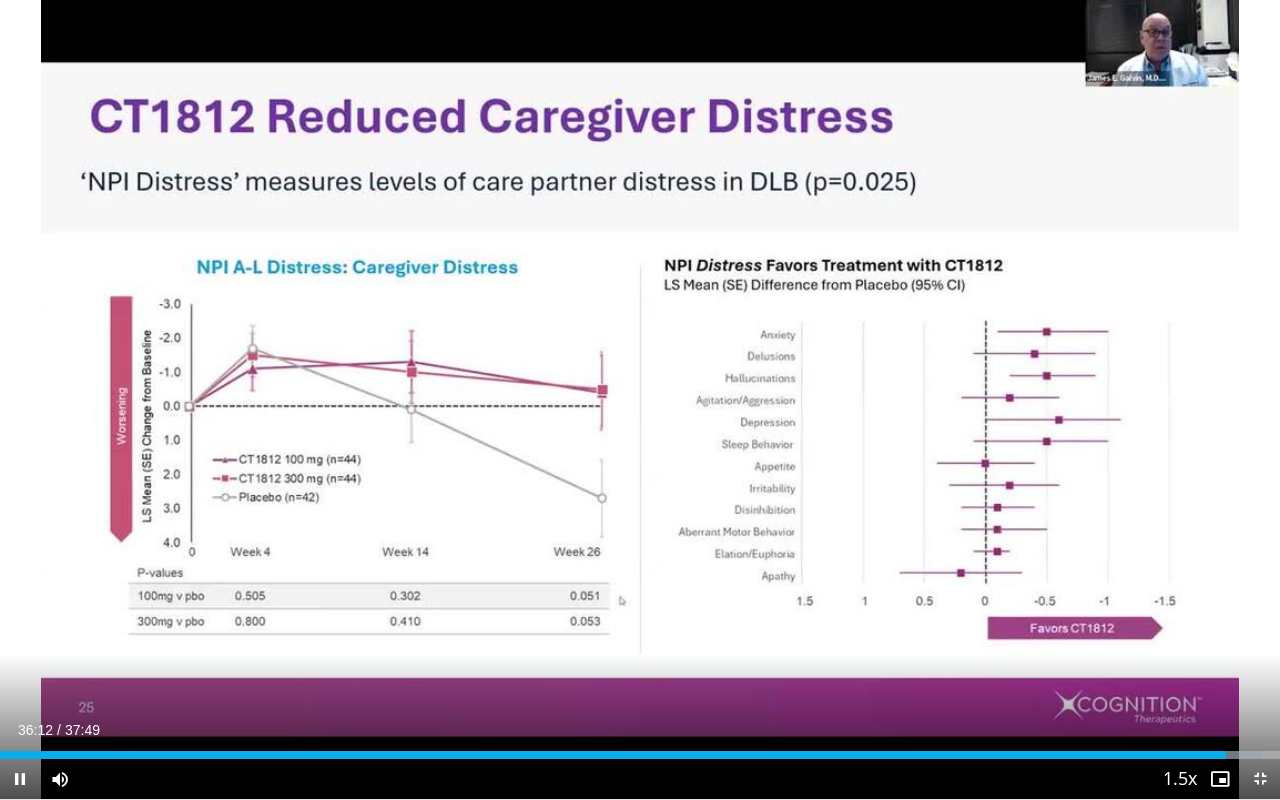 click on "20 seconds
Tap to unmute" at bounding box center (640, 399) 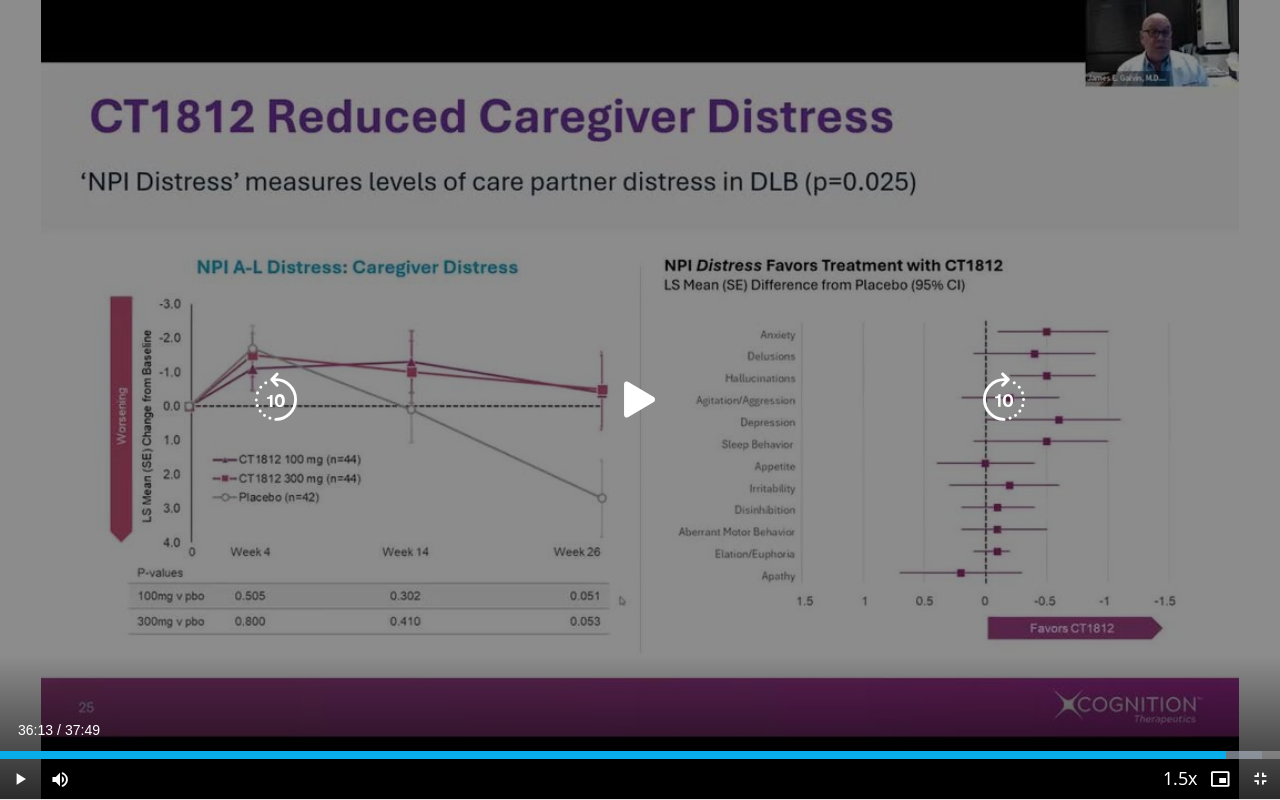 click at bounding box center (640, 400) 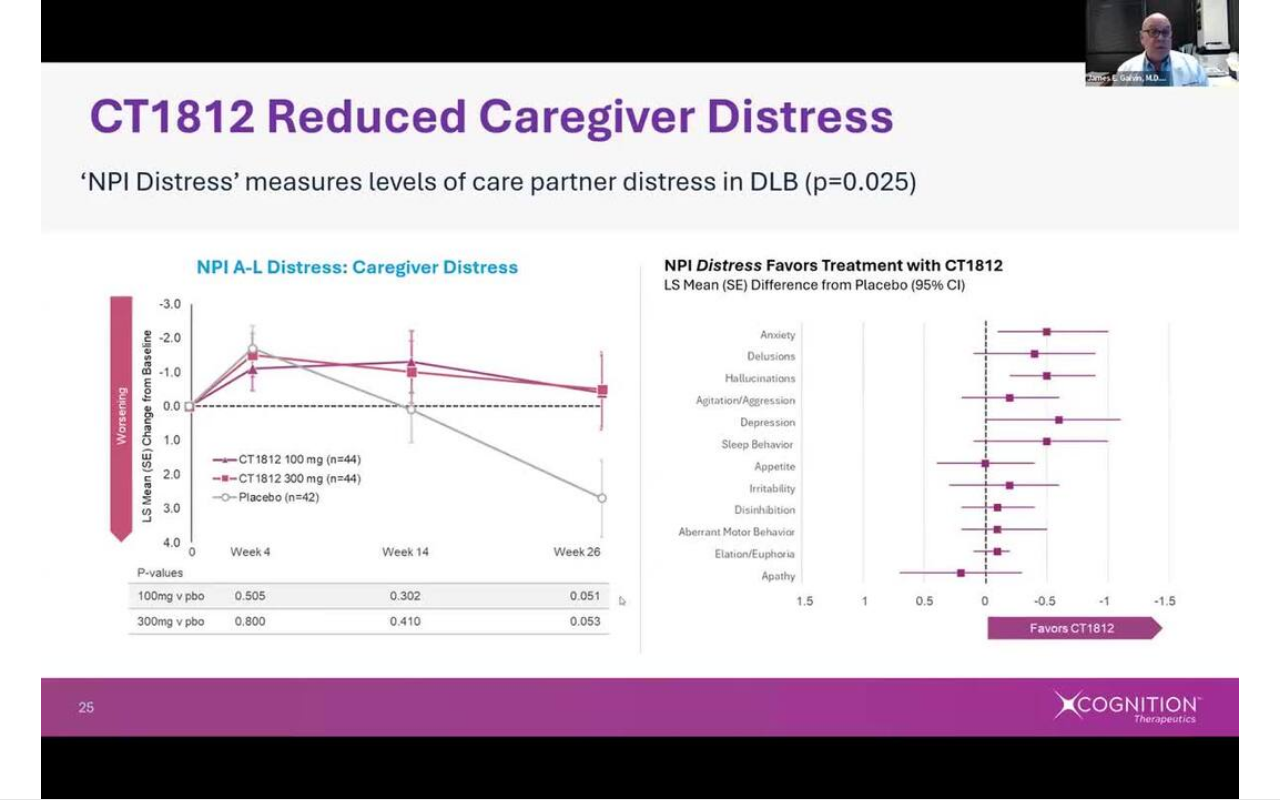 type 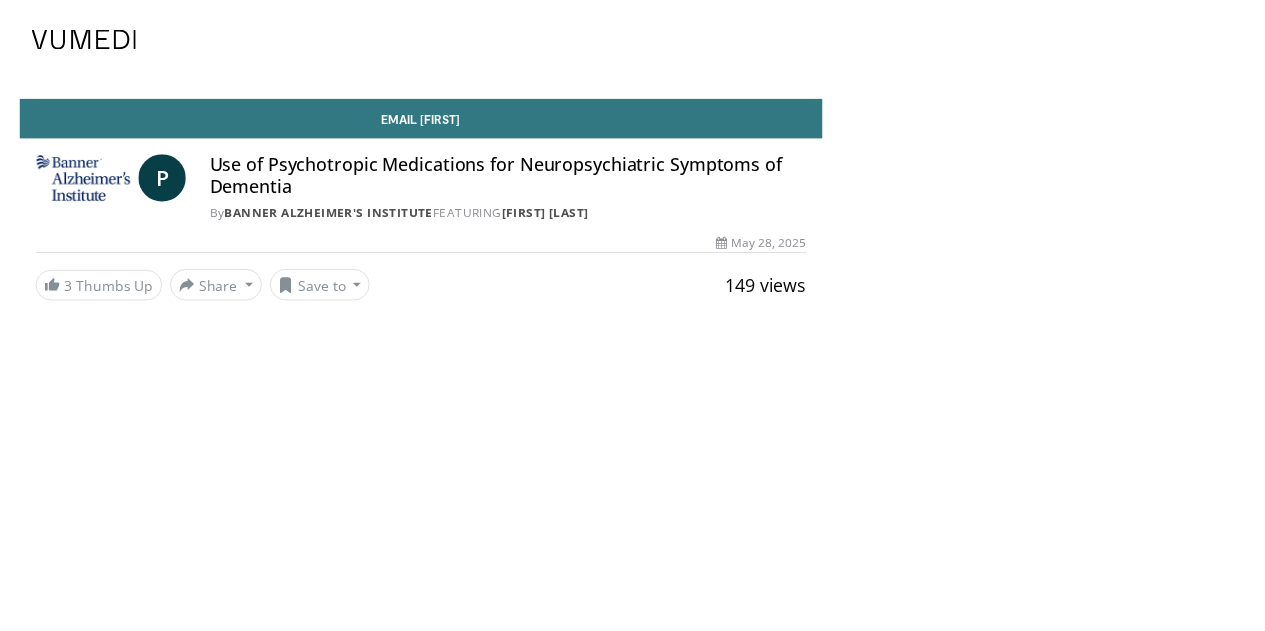 scroll, scrollTop: 0, scrollLeft: 0, axis: both 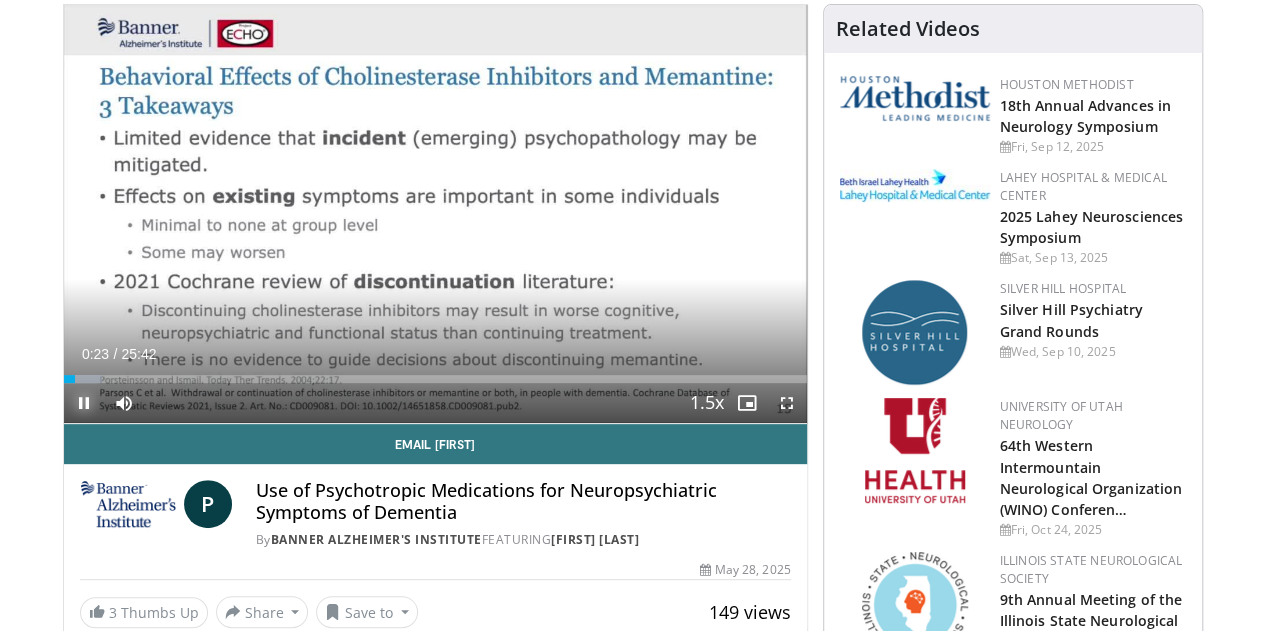 click at bounding box center (84, 403) 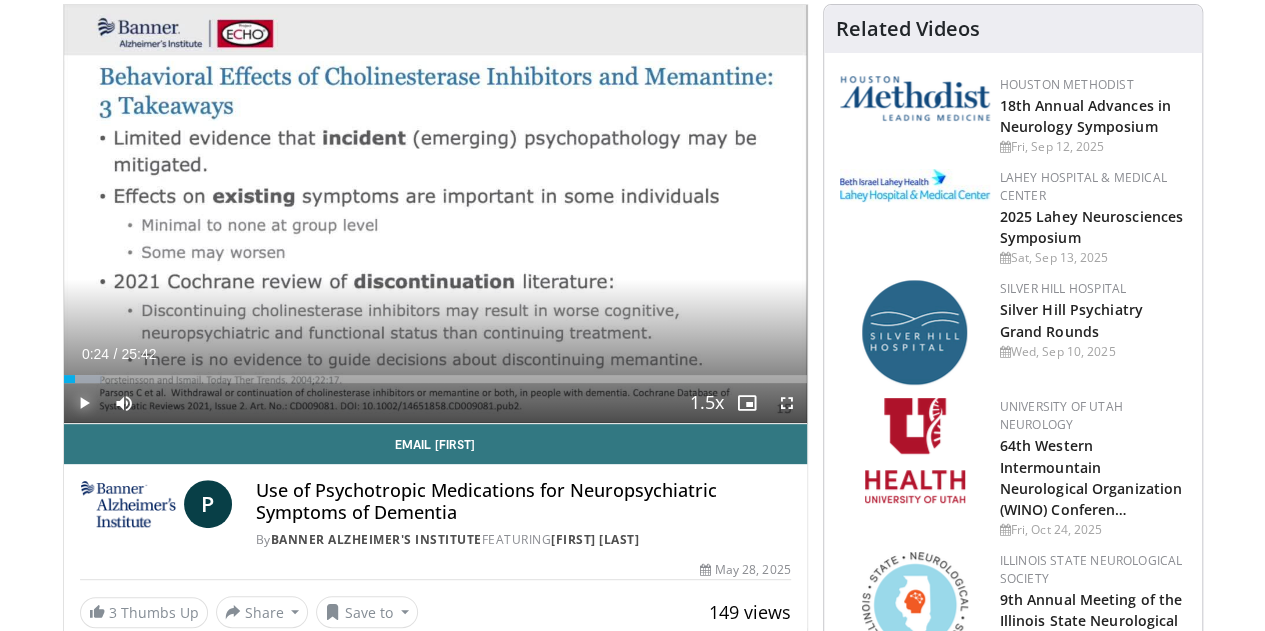 click at bounding box center (84, 403) 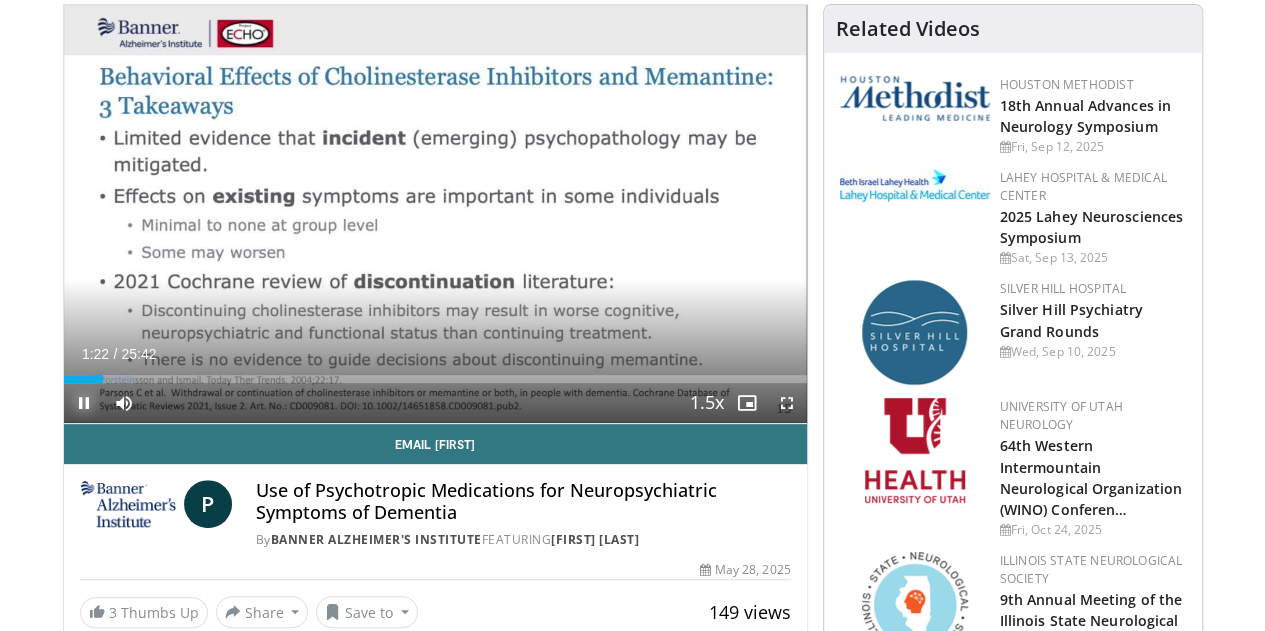 click at bounding box center [84, 403] 